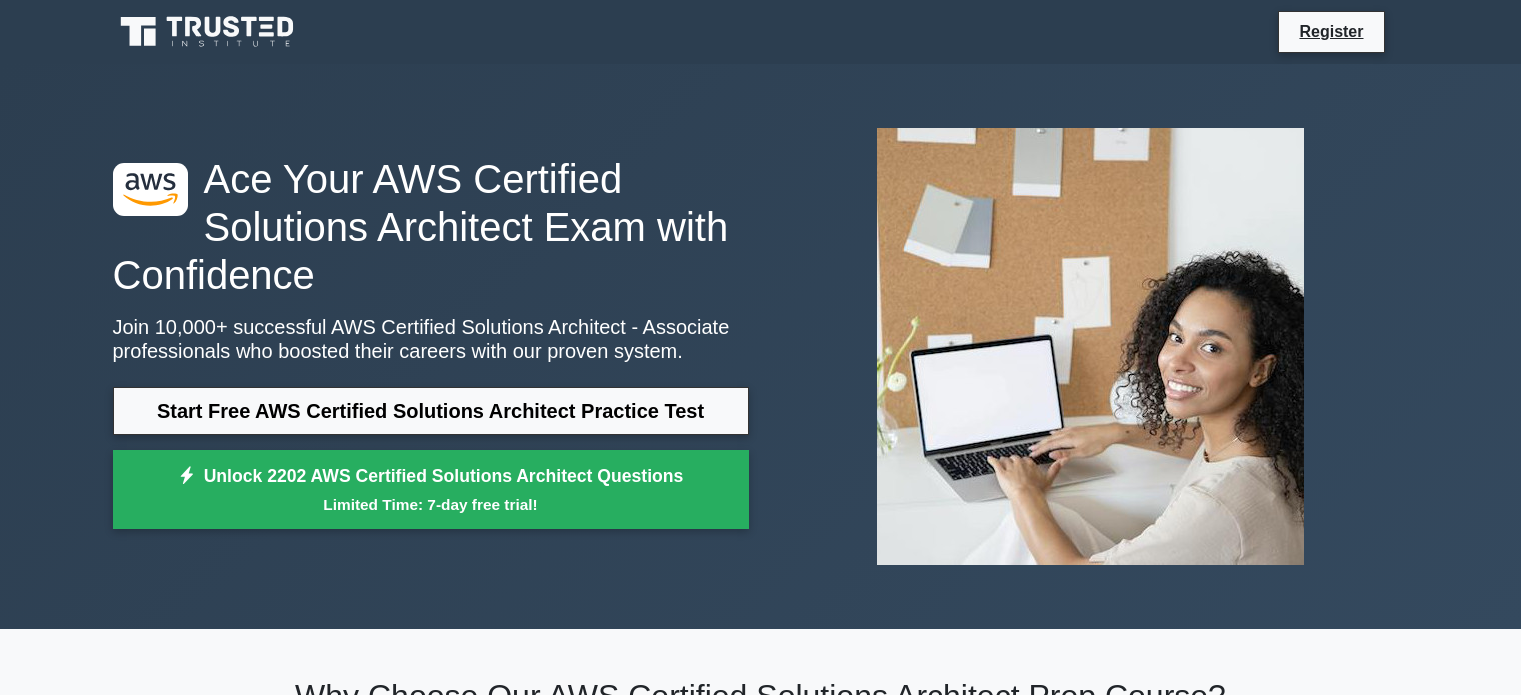 scroll, scrollTop: 364, scrollLeft: 0, axis: vertical 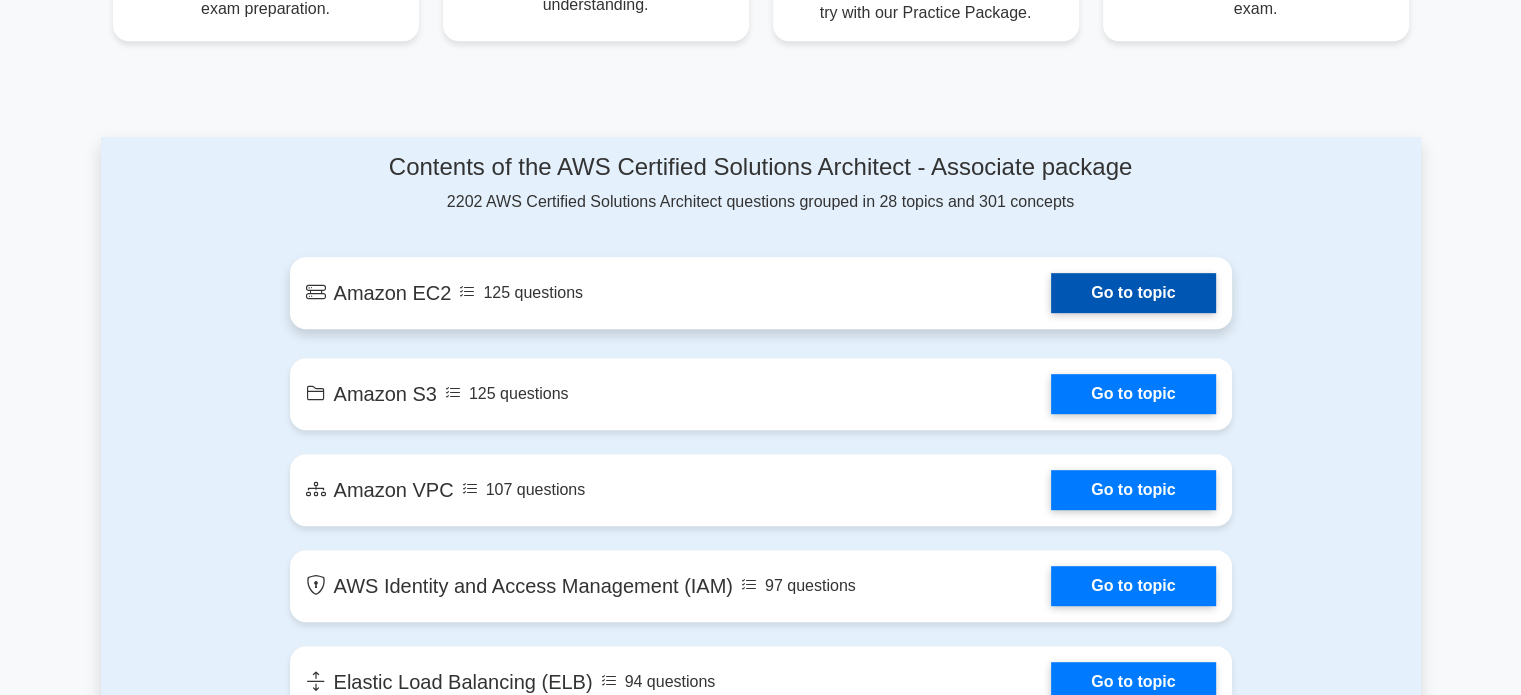click on "Go to topic" at bounding box center [1133, 293] 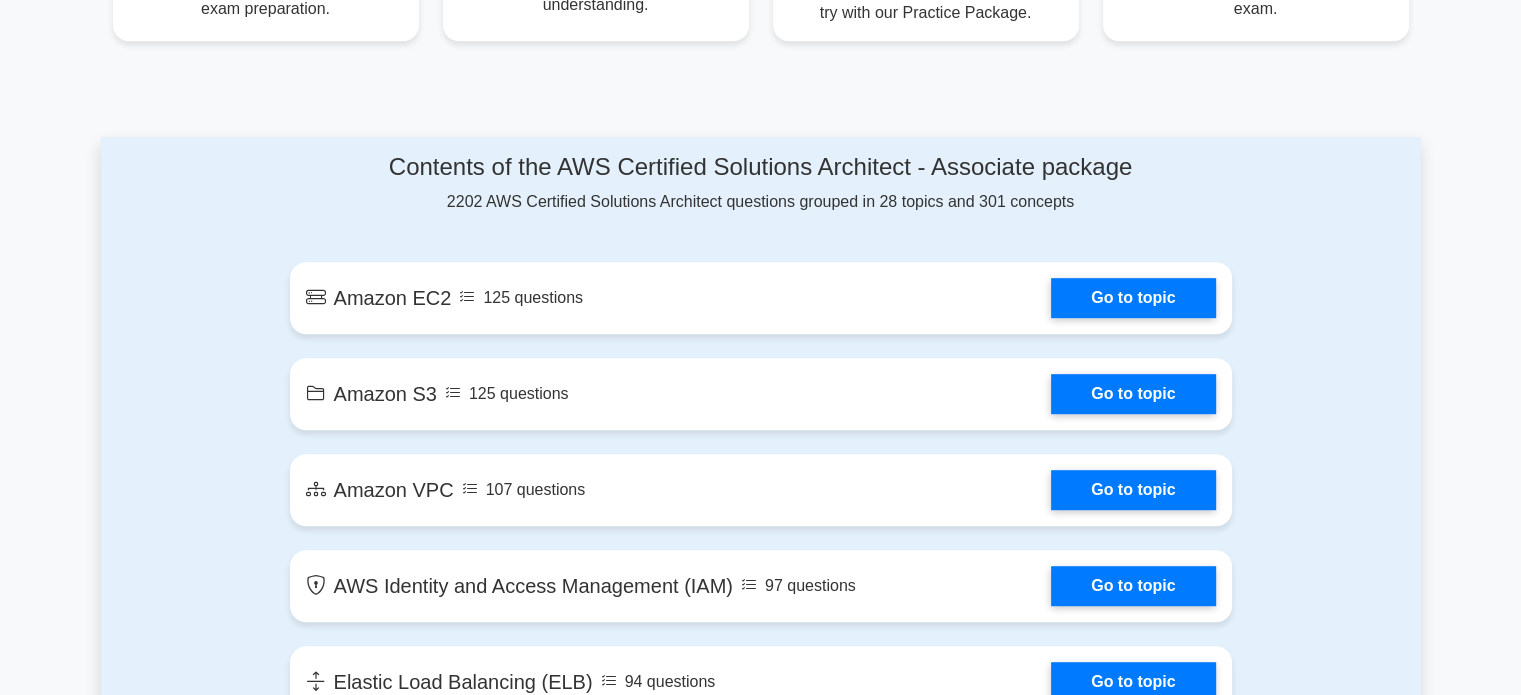 click on ".st0{fill:#252F3E;} .st1{fill-rule:evenodd;clip-rule:evenodd;fill:#FF9900;}
Ace Your AWS Certified Solutions Architect Exam with Confidence
Join 10,000+ successful AWS Certified Solutions Architect - Associate professionals who boosted their careers with our proven system.
Start Free AWS Certified Solutions Architect Practice Test
Unlock 2202 AWS Certified Solutions Architect Questions
Limited Time: 7-day free trial!" at bounding box center (760, 2158) 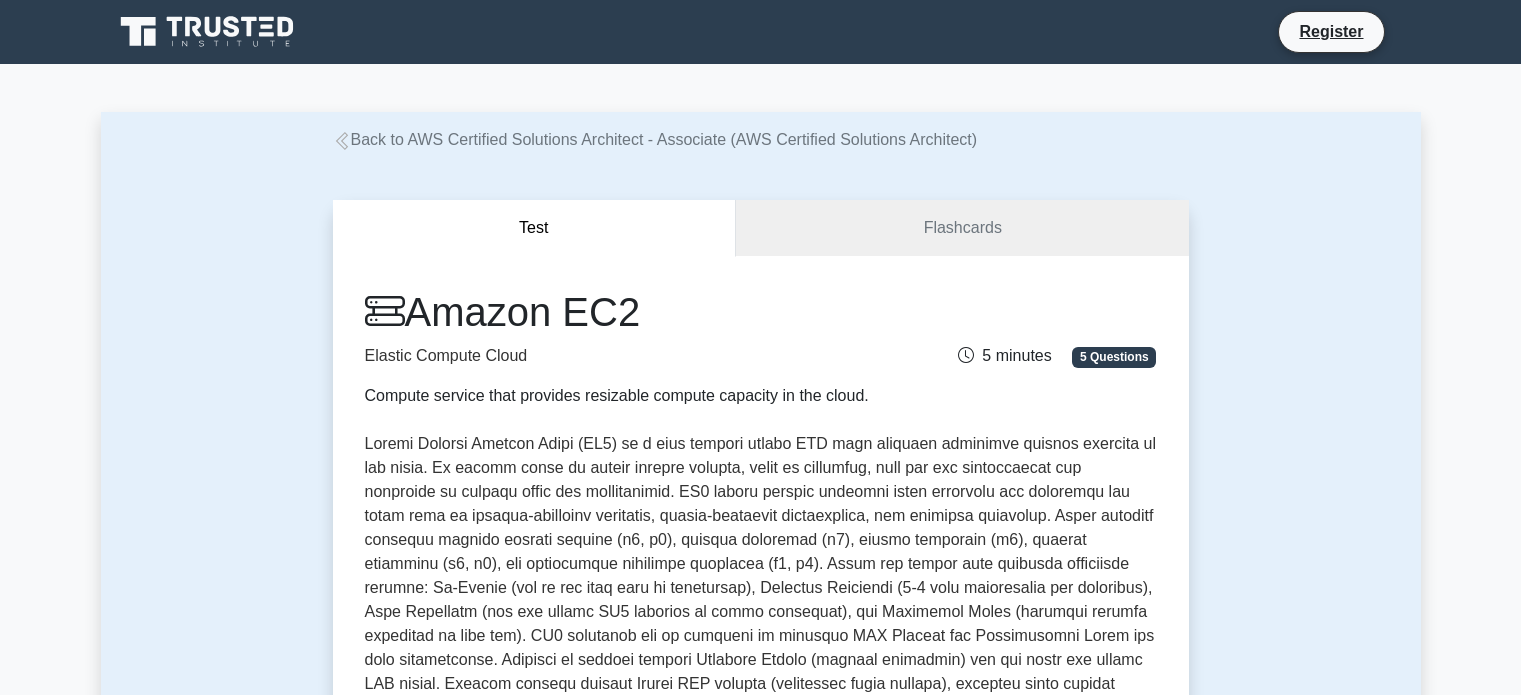 scroll, scrollTop: 0, scrollLeft: 0, axis: both 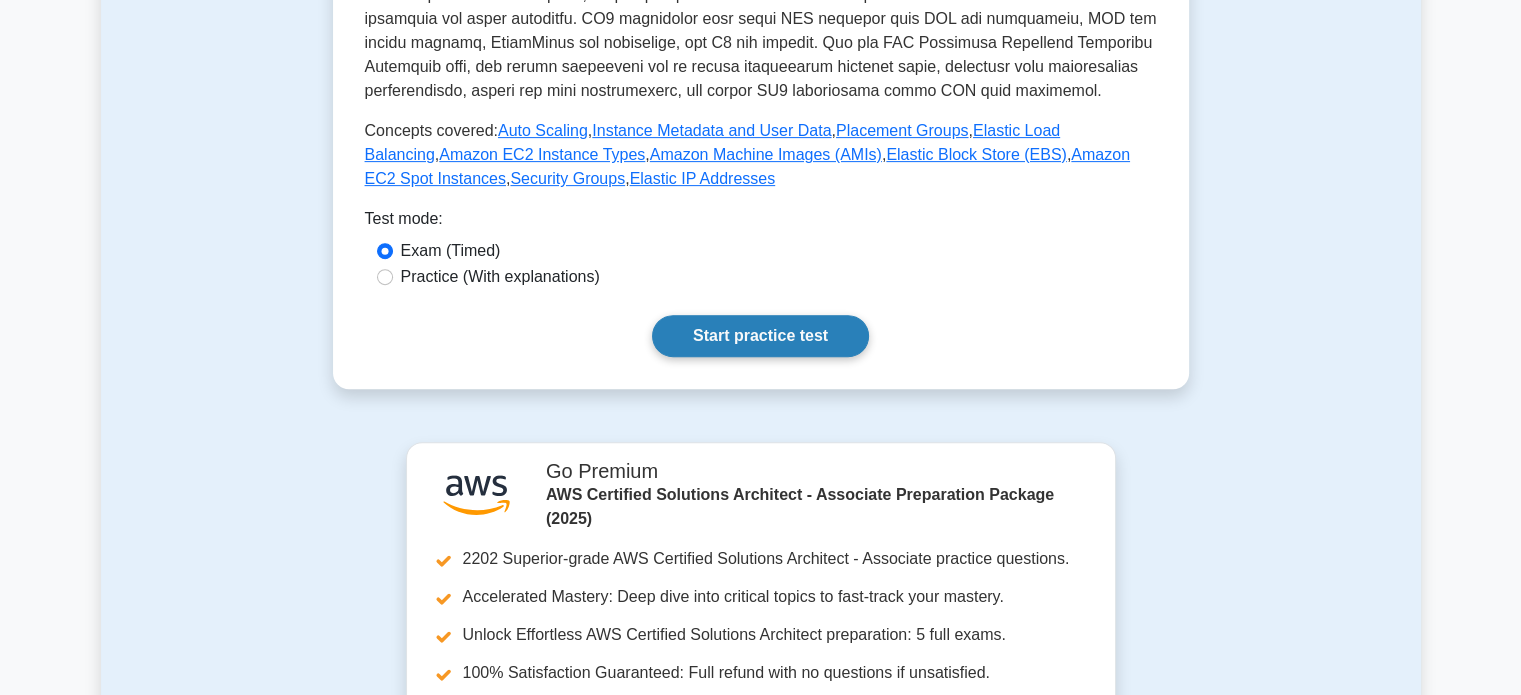 click on "Start practice test" at bounding box center [760, 336] 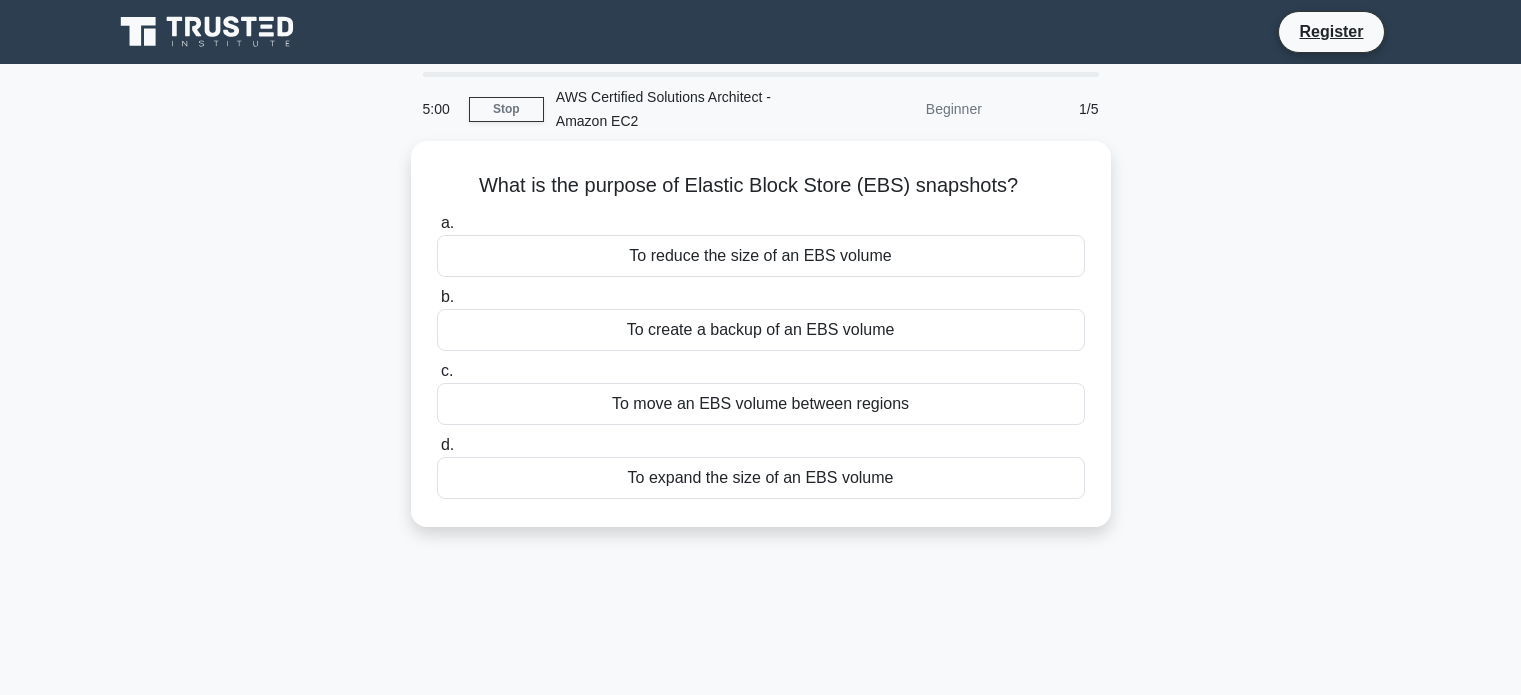 scroll, scrollTop: 0, scrollLeft: 0, axis: both 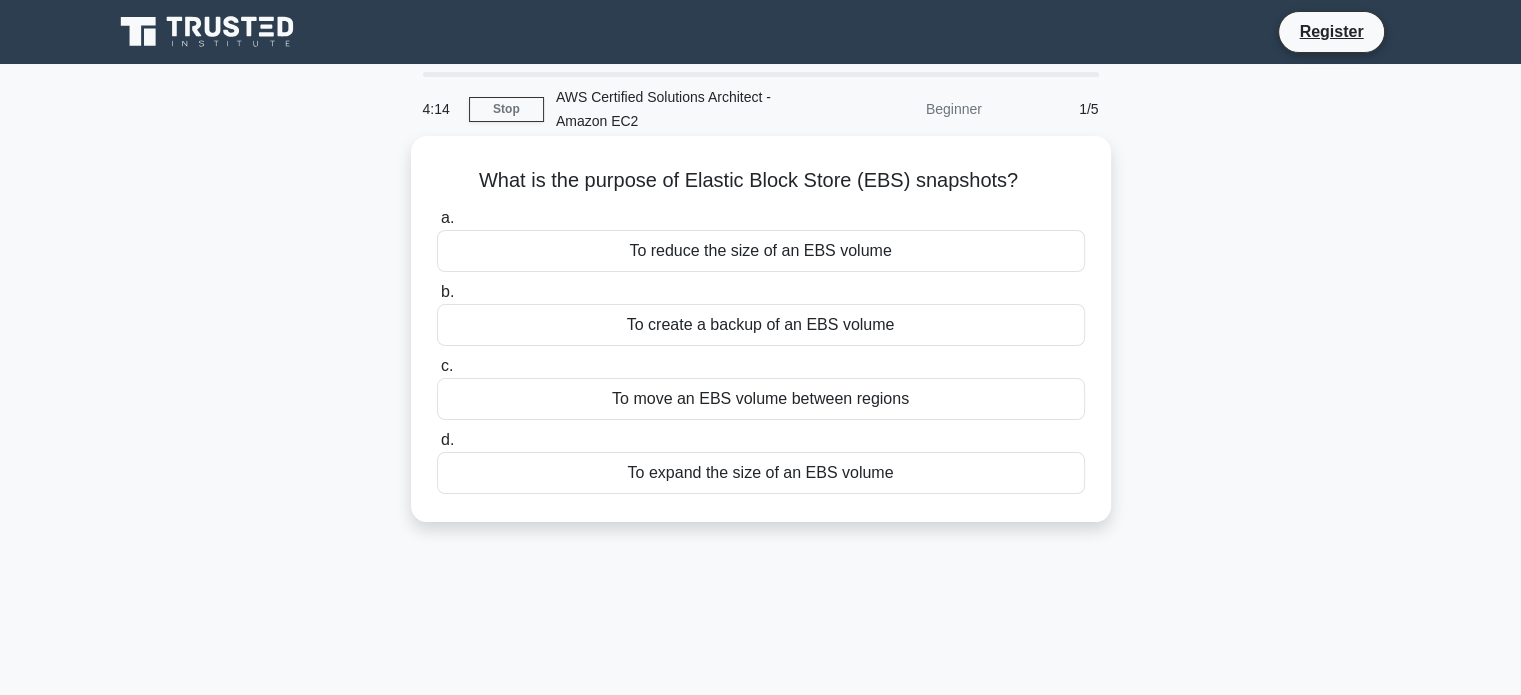 click on "To create a backup of an EBS volume" at bounding box center (761, 325) 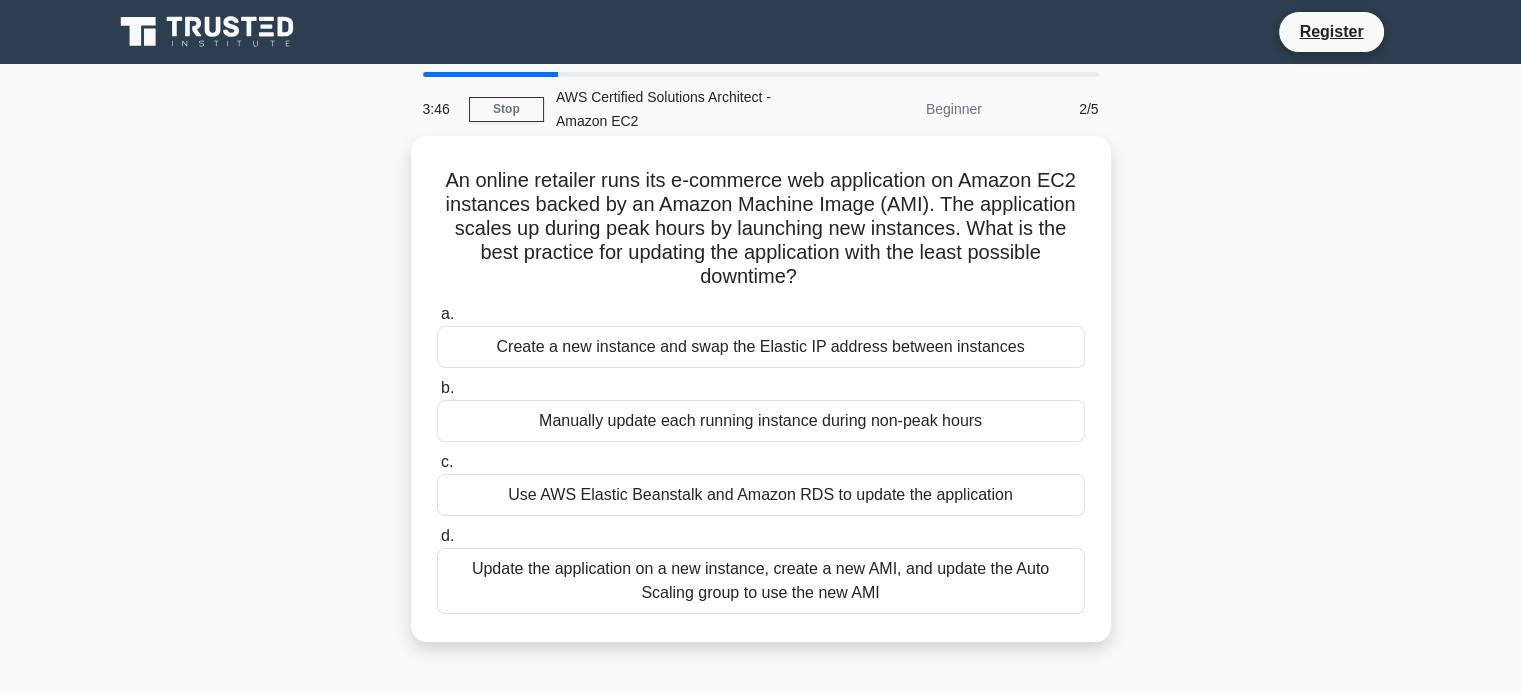 click on "Use AWS Elastic Beanstalk and Amazon RDS to update the application" at bounding box center (761, 495) 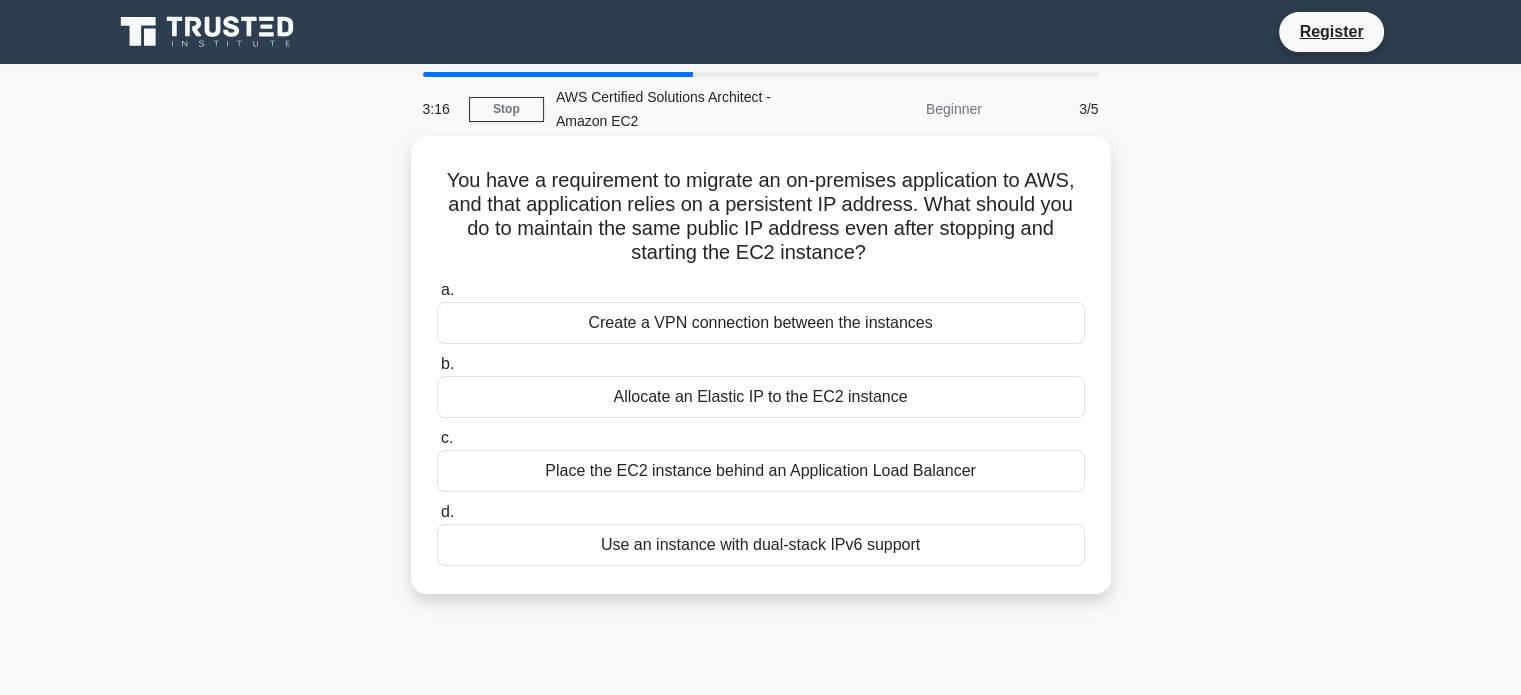 click on "Allocate an Elastic IP to the EC2 instance" at bounding box center (761, 397) 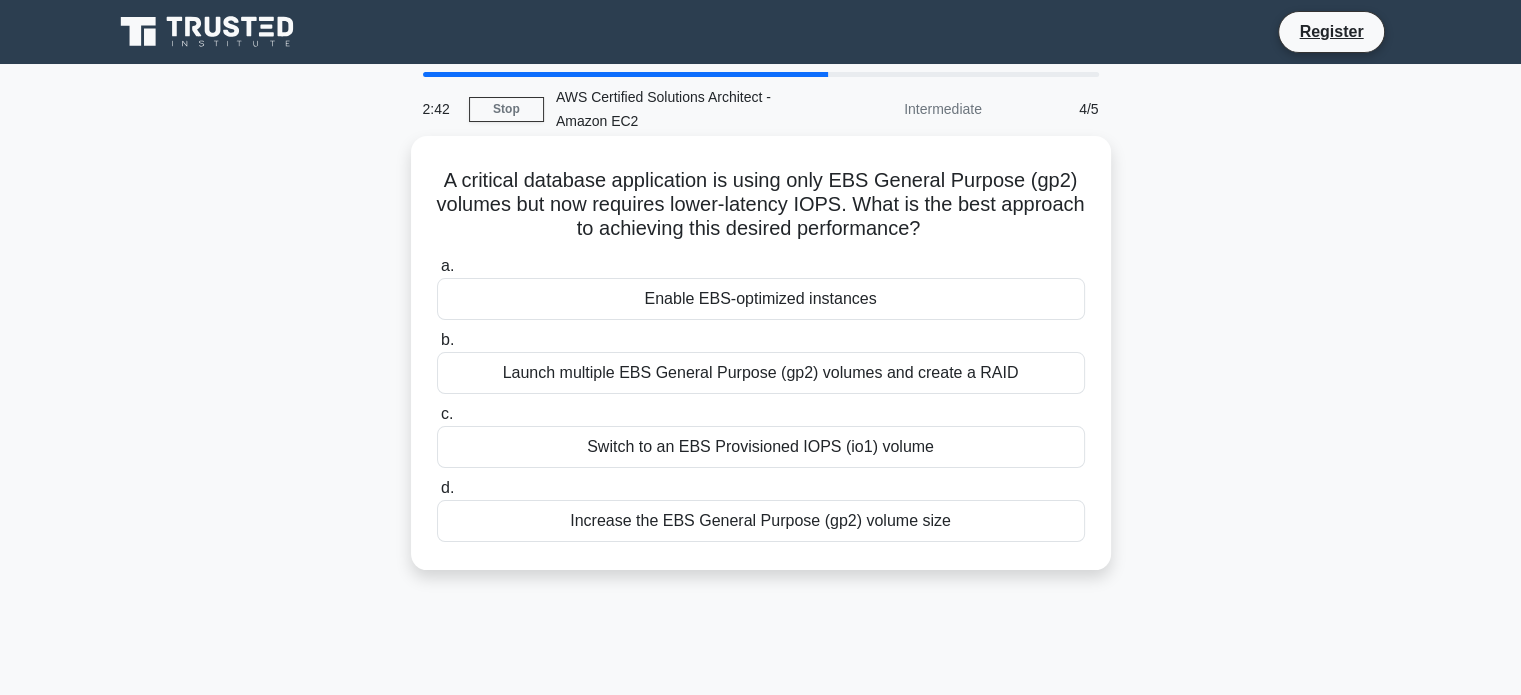 click on "Switch to an EBS Provisioned IOPS (io1) volume" at bounding box center [761, 447] 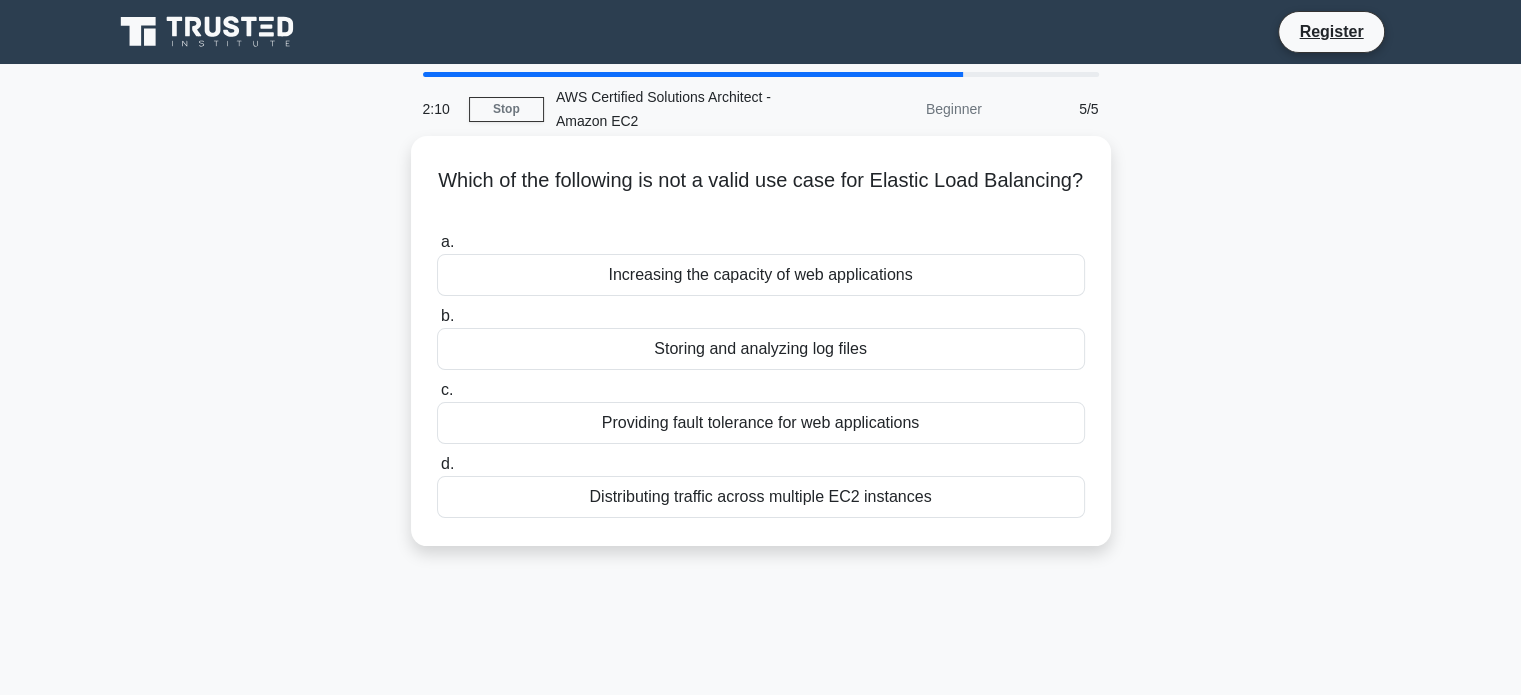click on "Storing and analyzing log files" at bounding box center [761, 349] 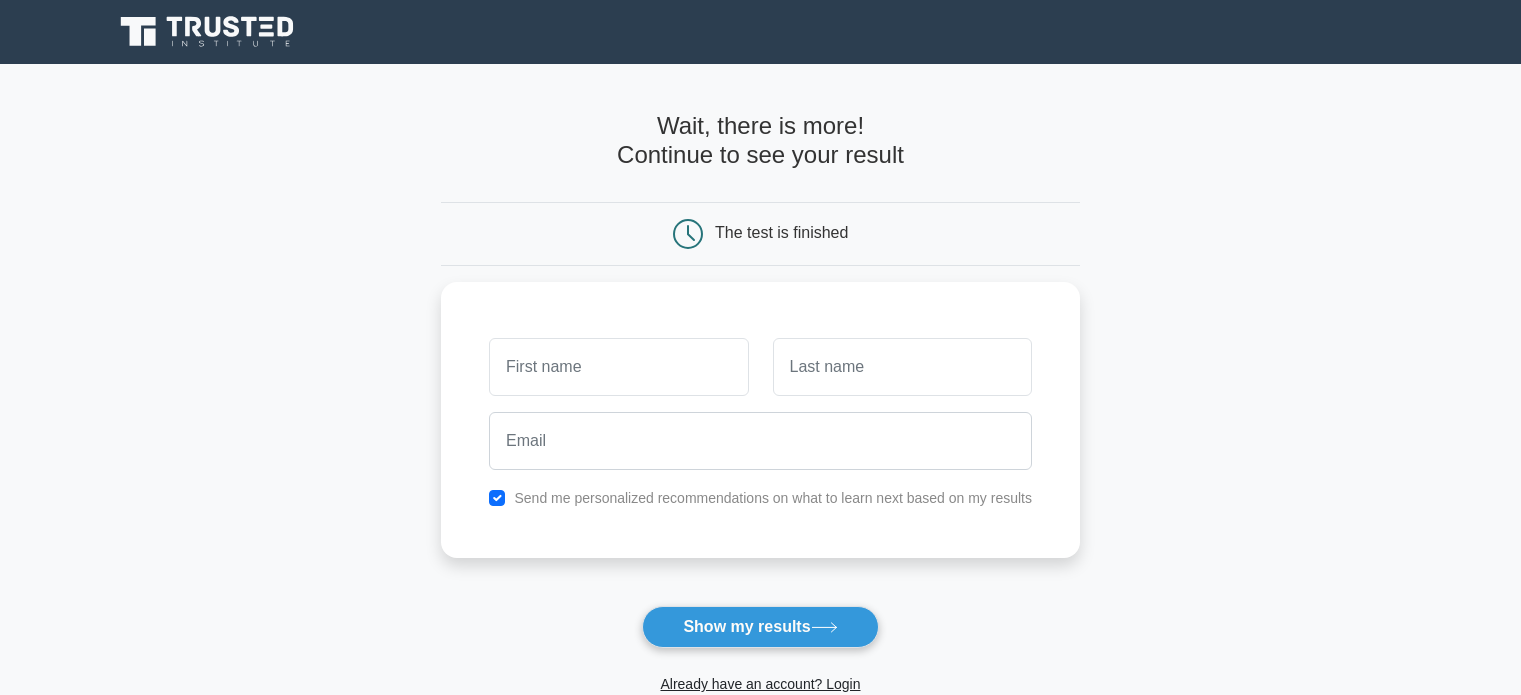 scroll, scrollTop: 0, scrollLeft: 0, axis: both 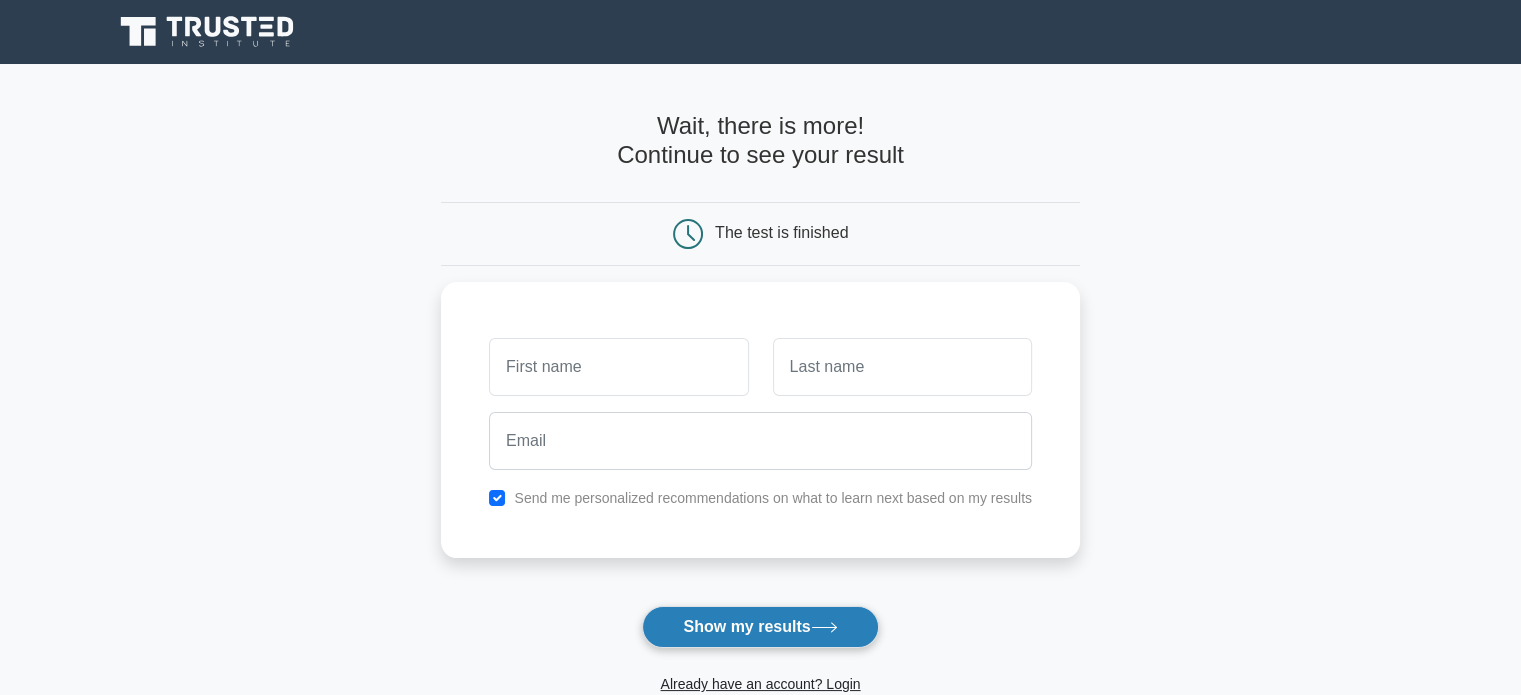 click on "Show my results" at bounding box center [760, 627] 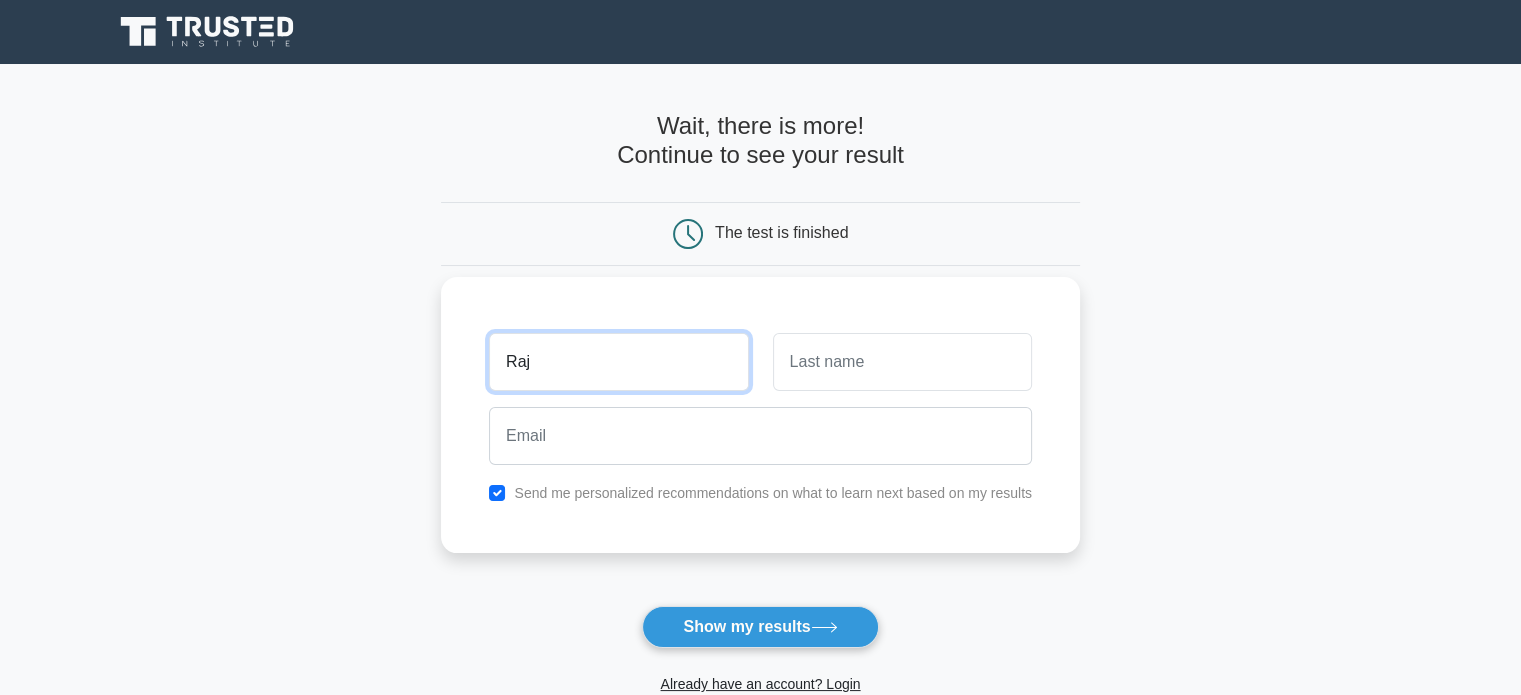 type on "Raj" 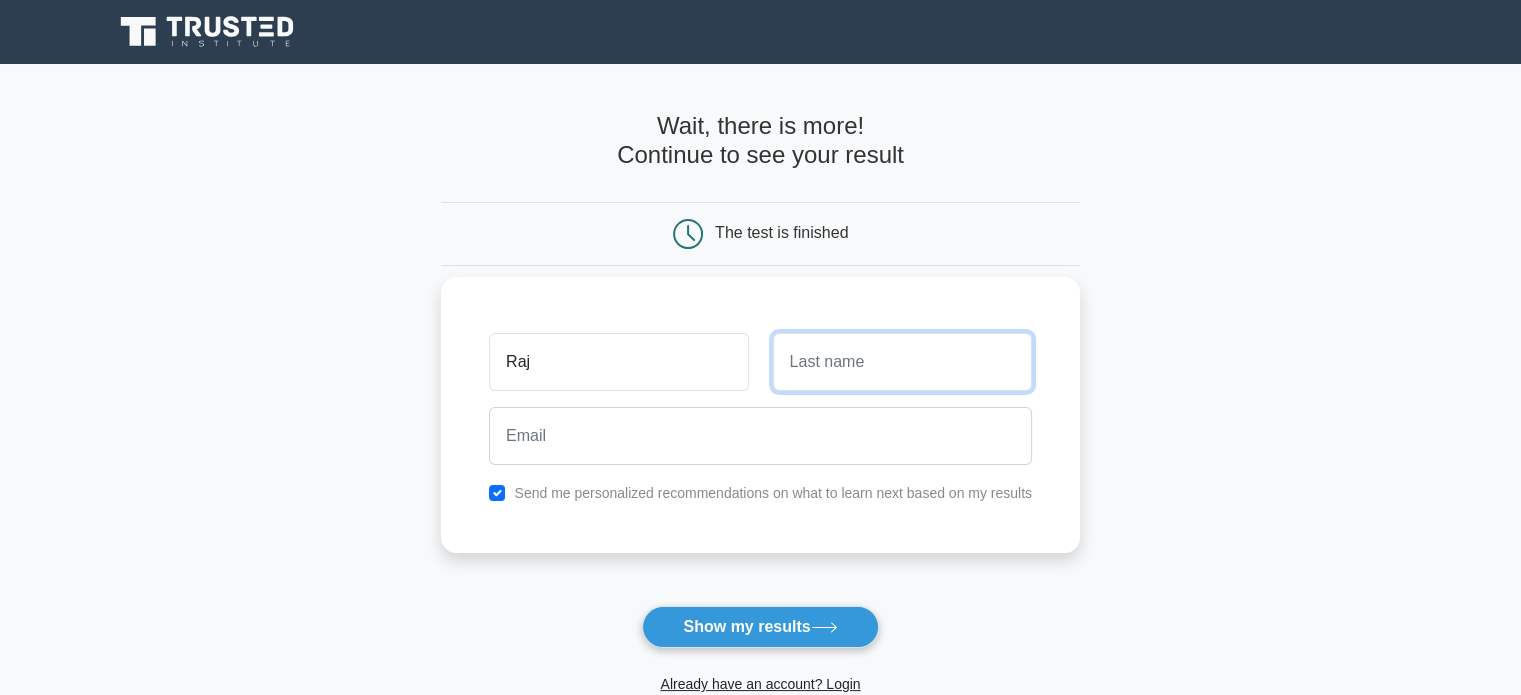 click at bounding box center (902, 362) 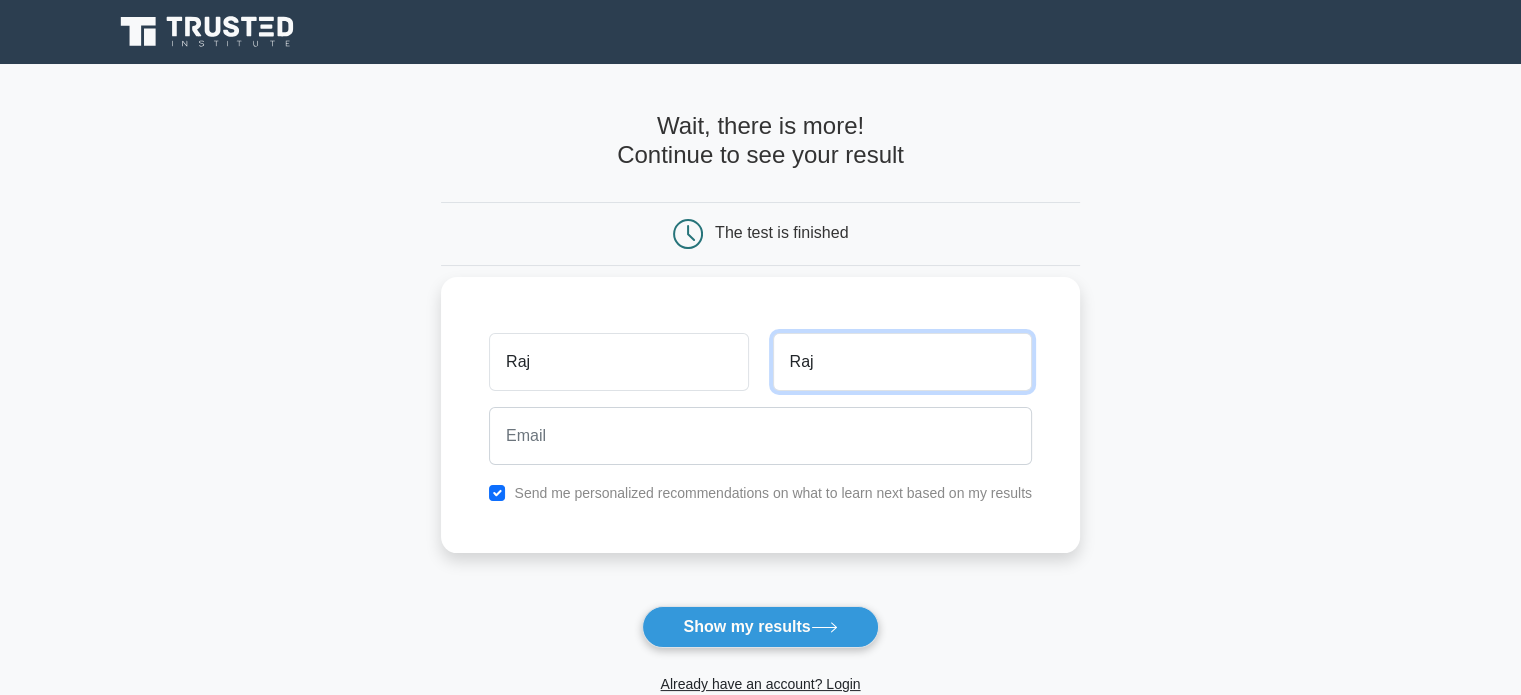 type on "Raj" 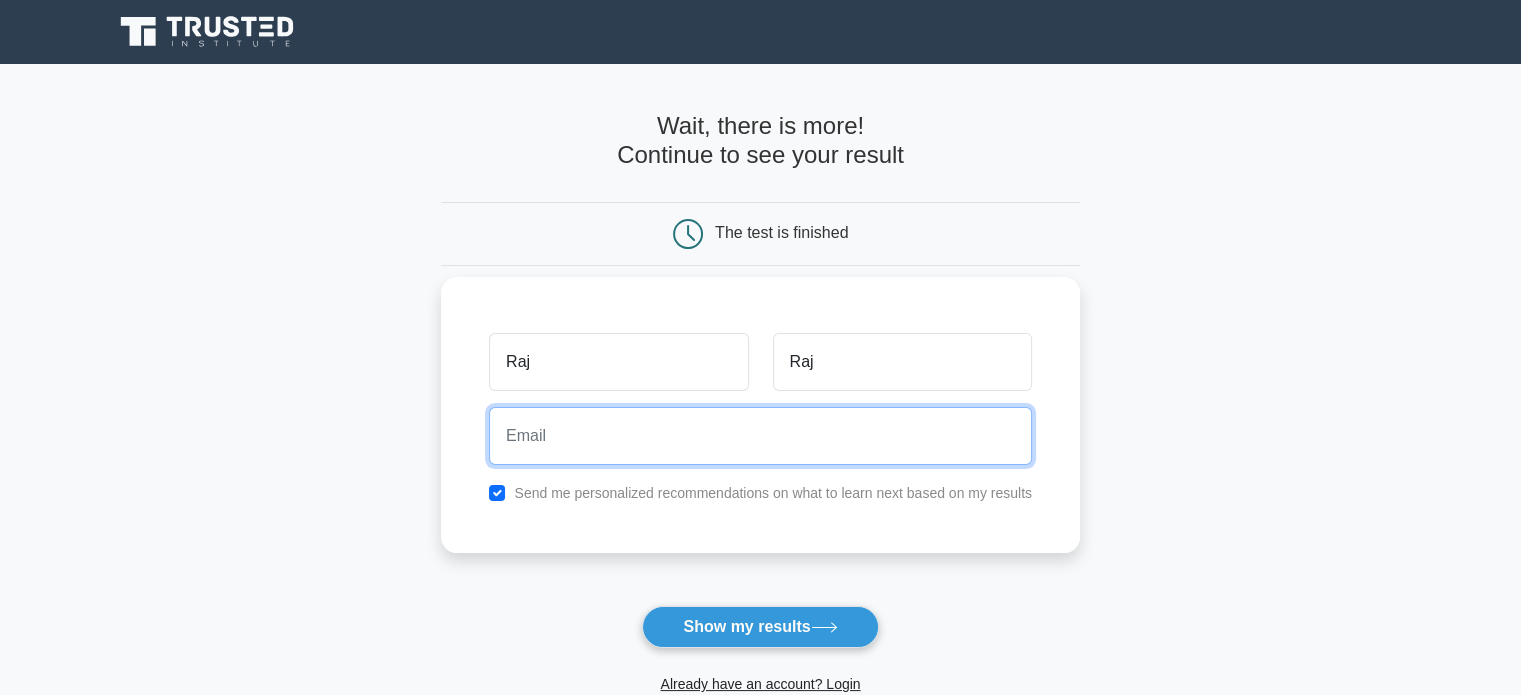 click at bounding box center [760, 436] 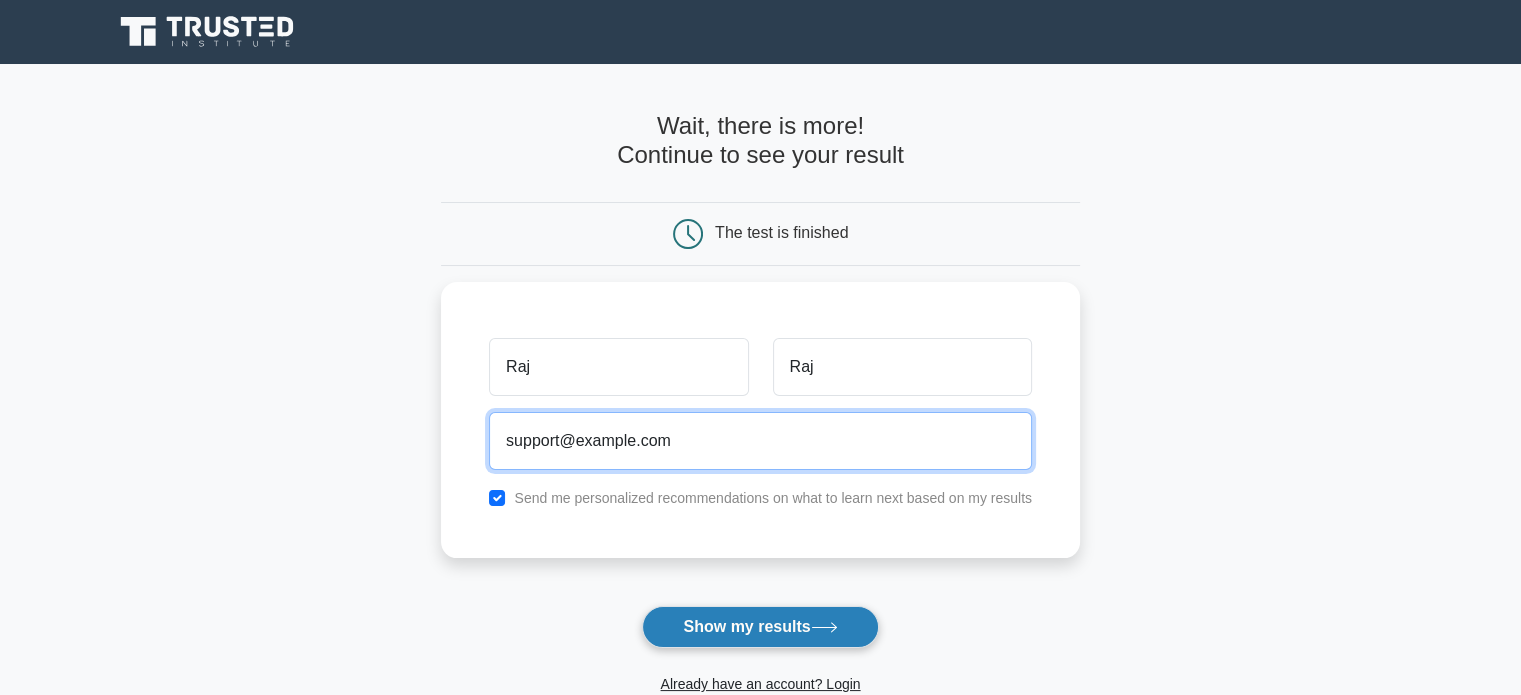 type on "raj2@gmail.com" 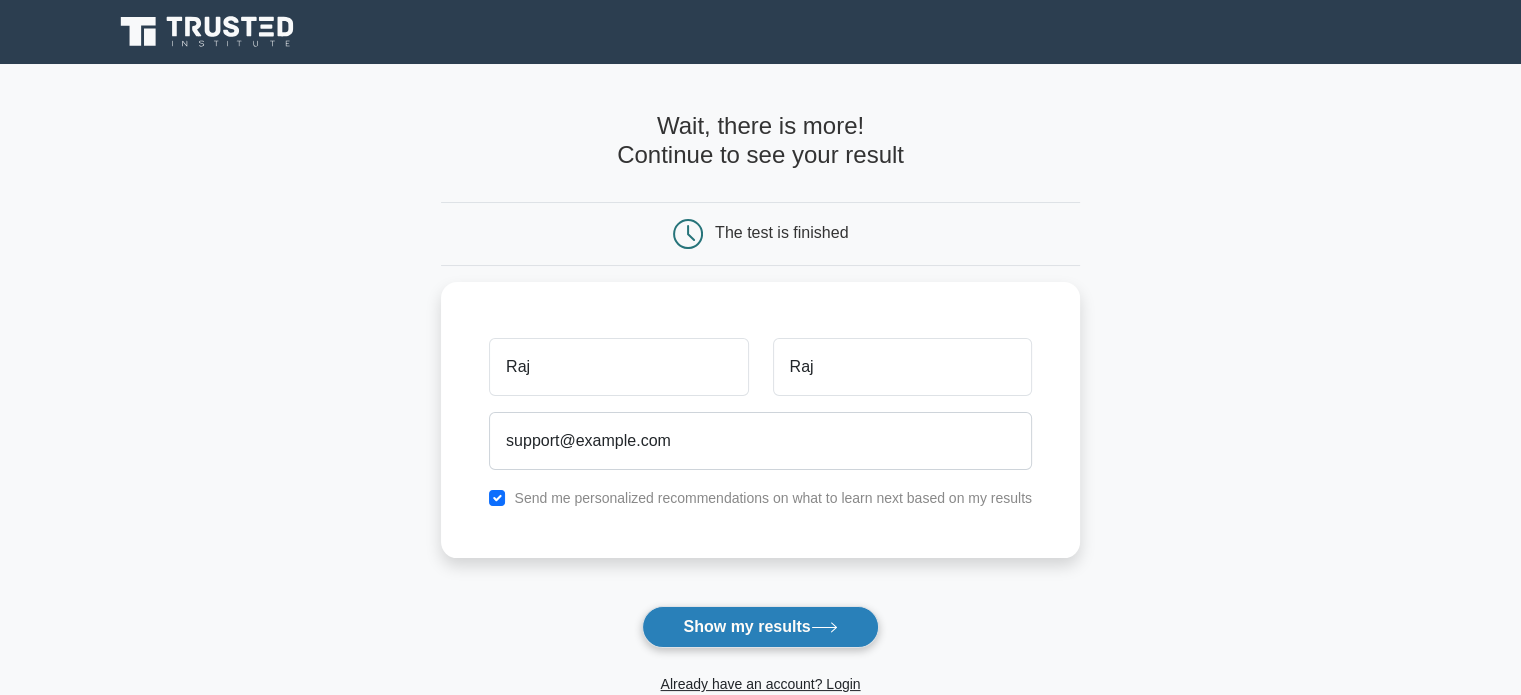 click on "Show my results" at bounding box center [760, 627] 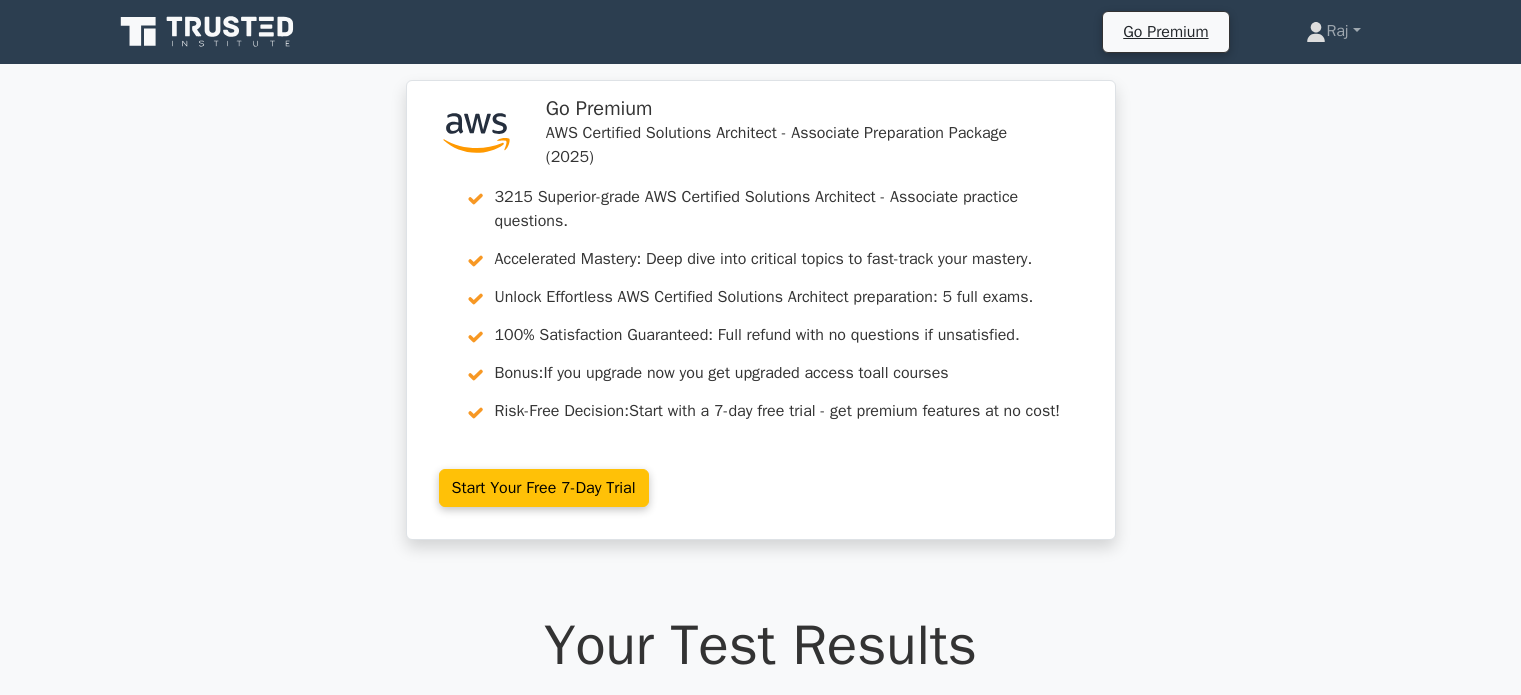 scroll, scrollTop: 0, scrollLeft: 0, axis: both 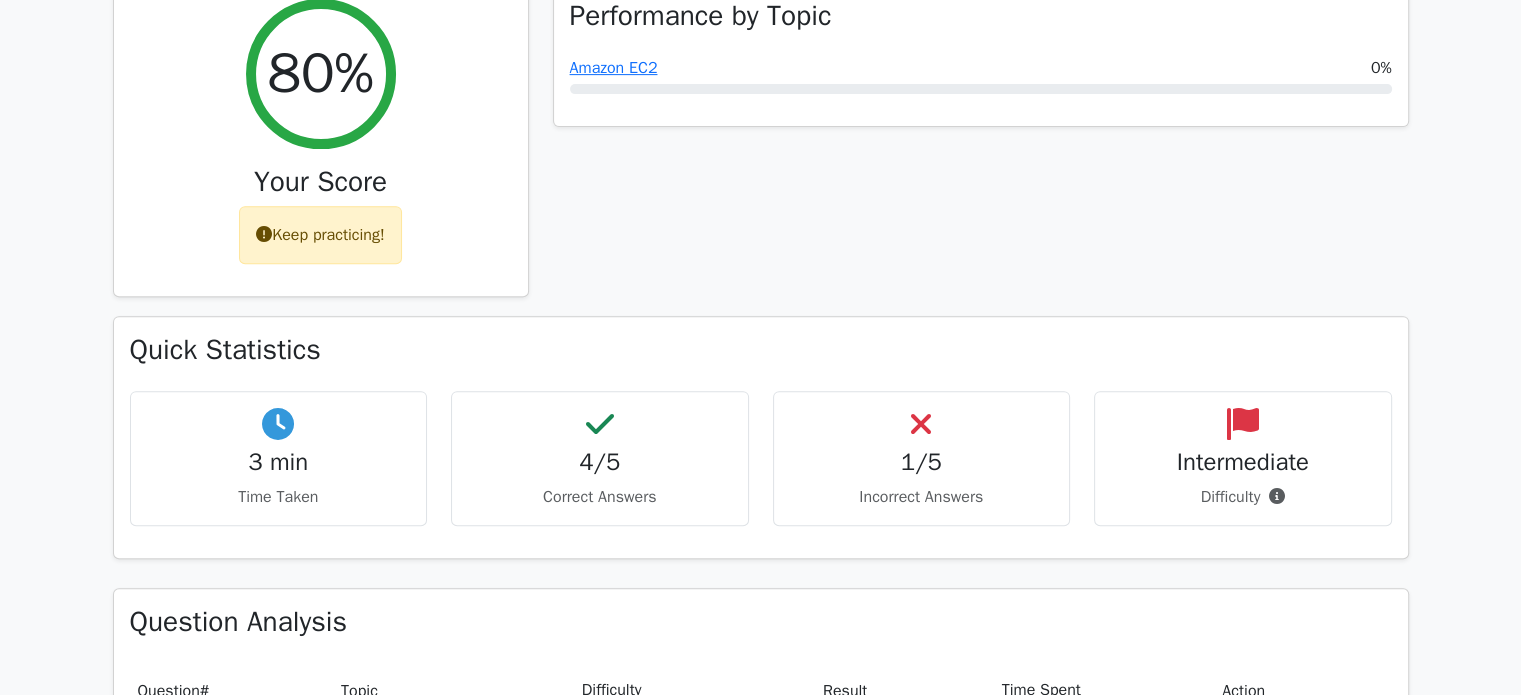 click on "1/5" at bounding box center (922, 462) 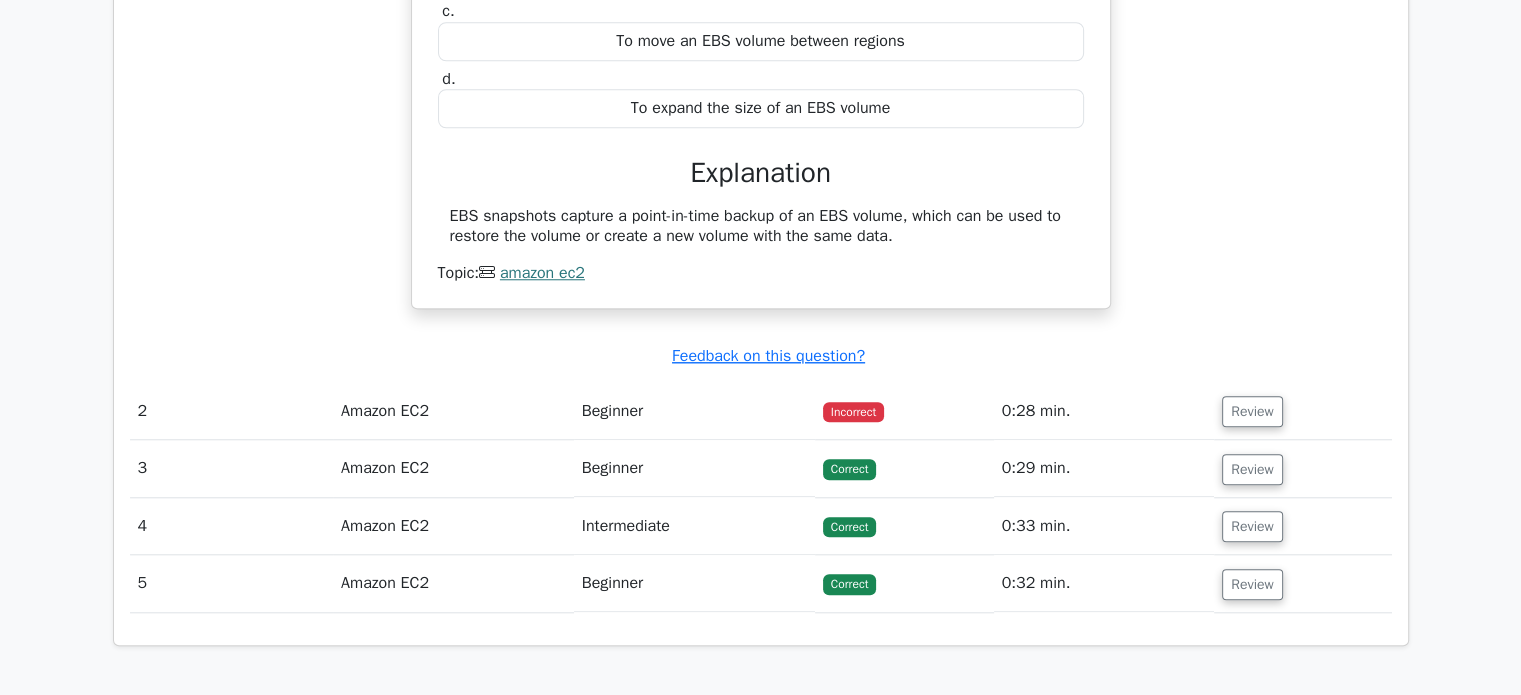 scroll, scrollTop: 1760, scrollLeft: 0, axis: vertical 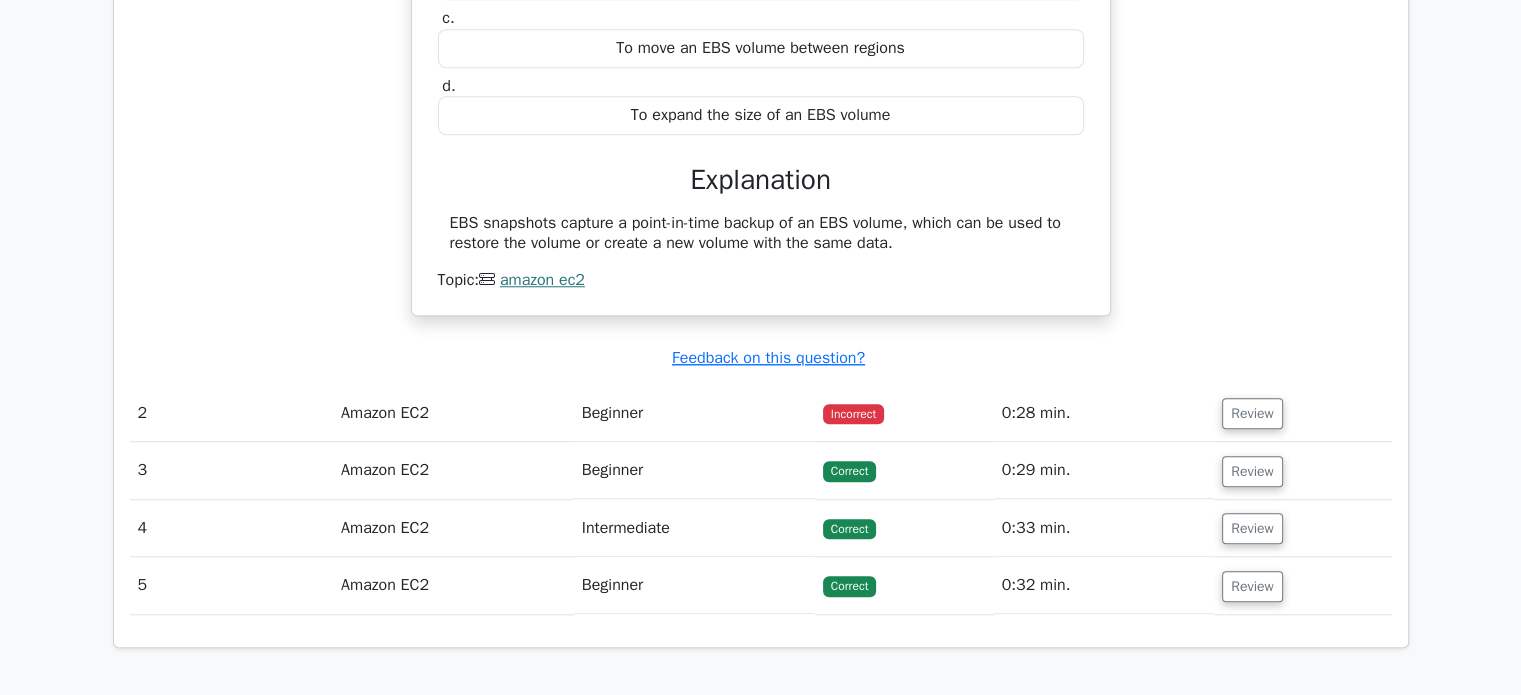 click on "Beginner" at bounding box center [694, 413] 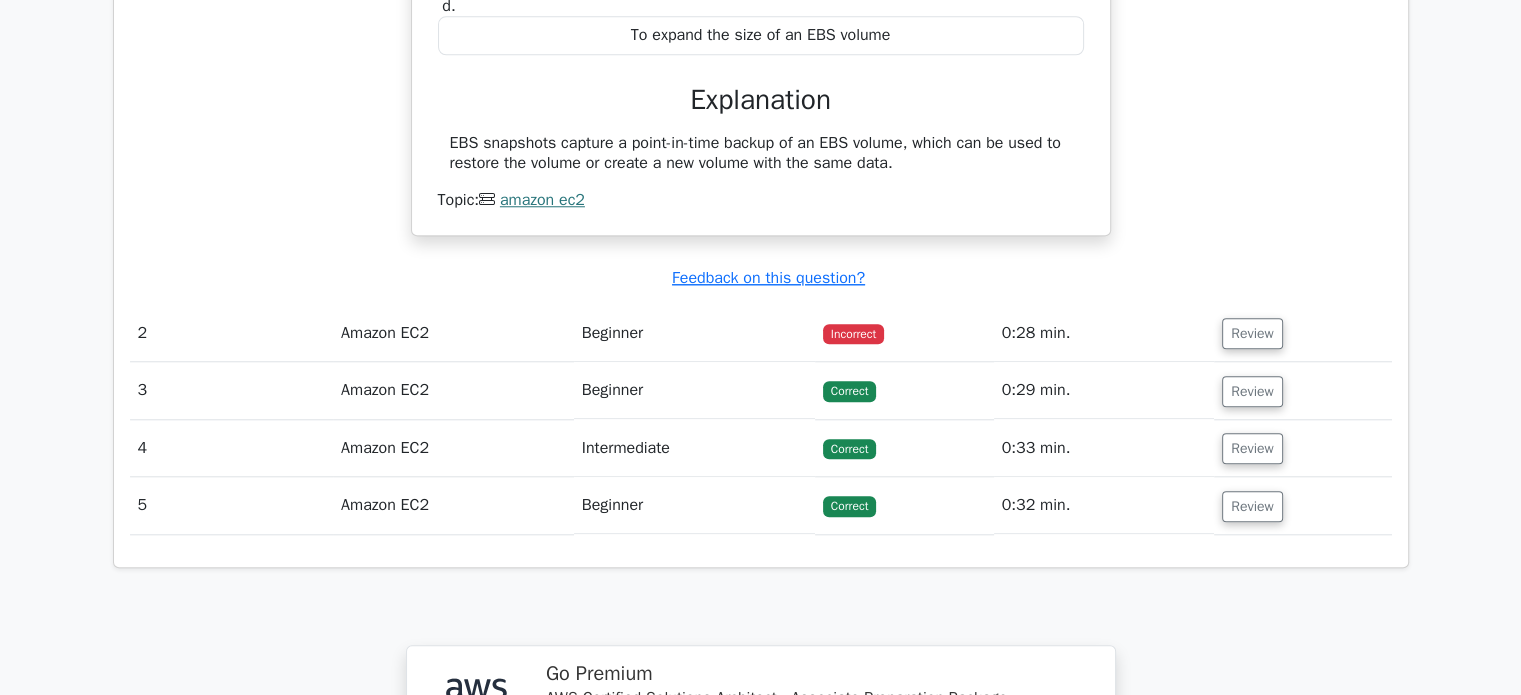 scroll, scrollTop: 1858, scrollLeft: 0, axis: vertical 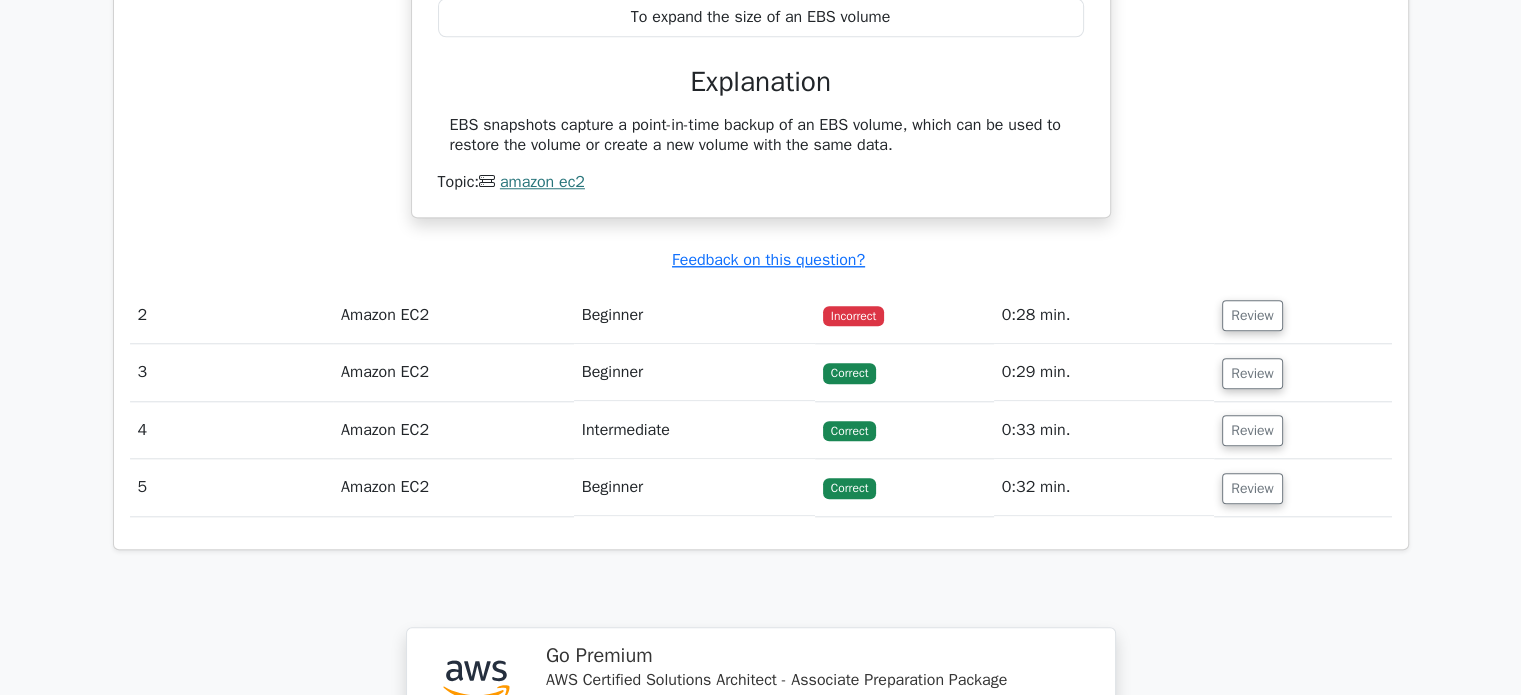 click on "Beginner" at bounding box center [694, 315] 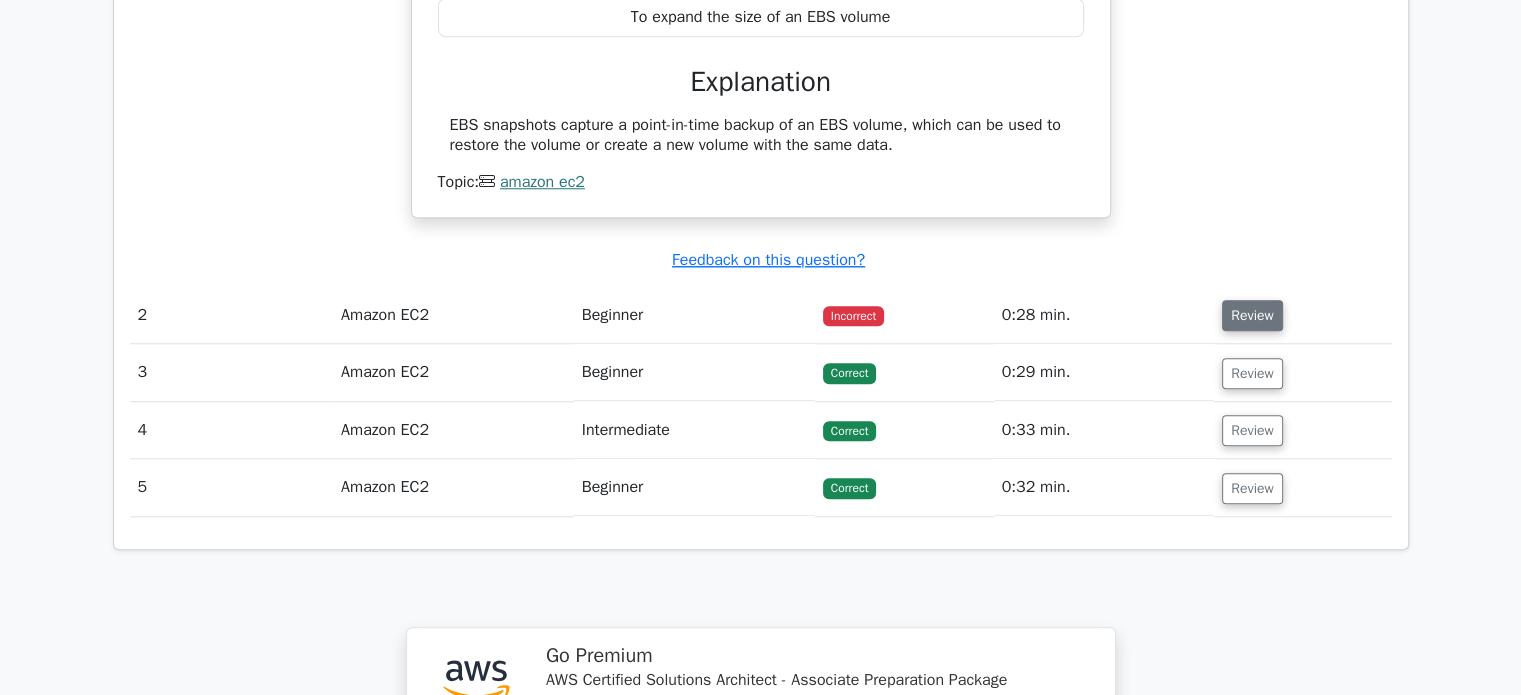click on "Review" at bounding box center [1252, 315] 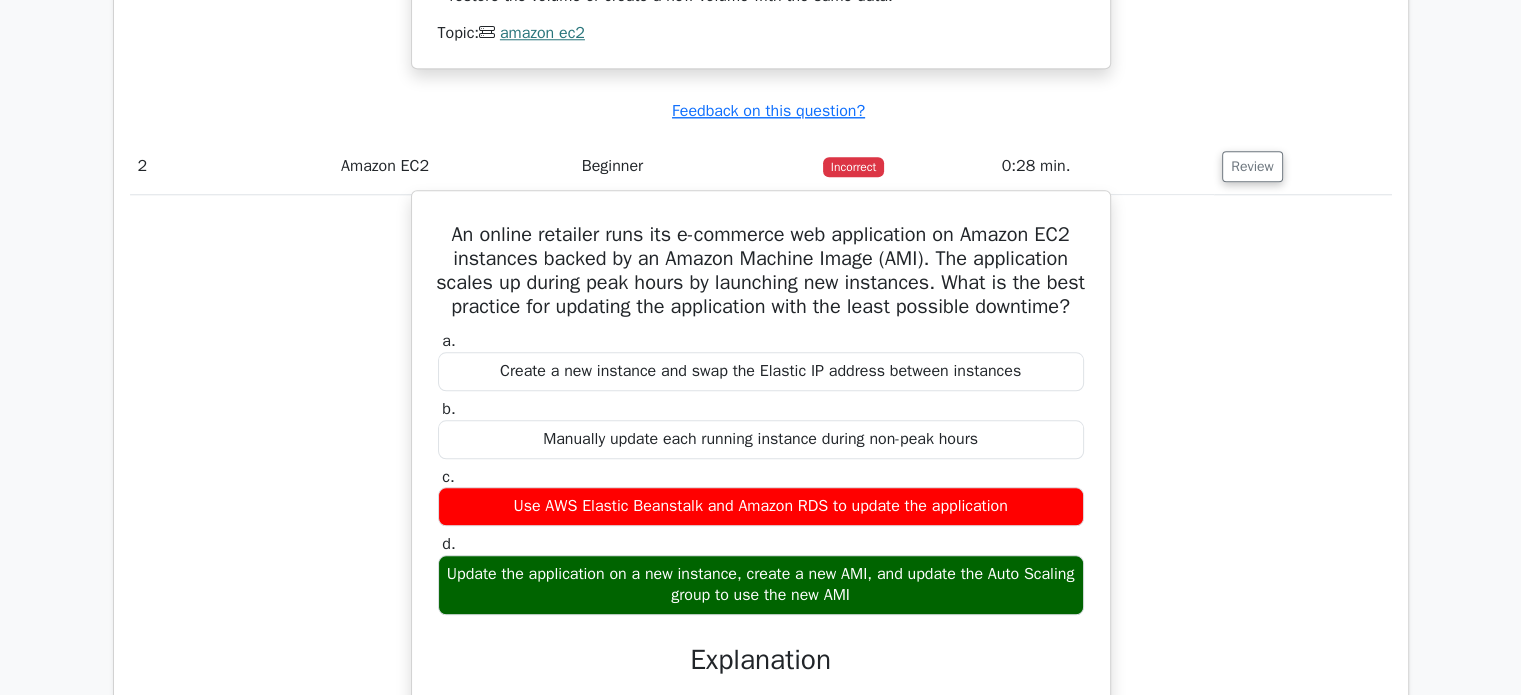 scroll, scrollTop: 2008, scrollLeft: 0, axis: vertical 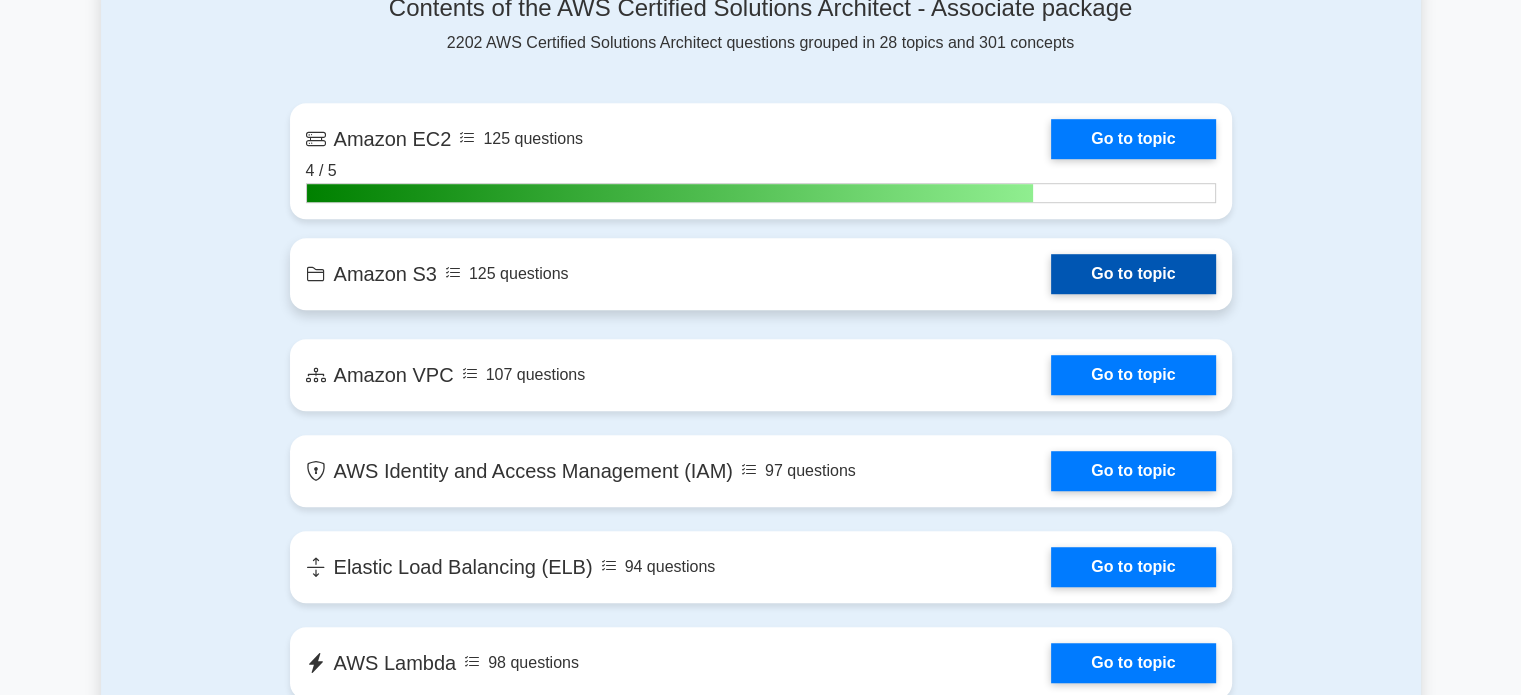 click on "Go to topic" at bounding box center [1133, 274] 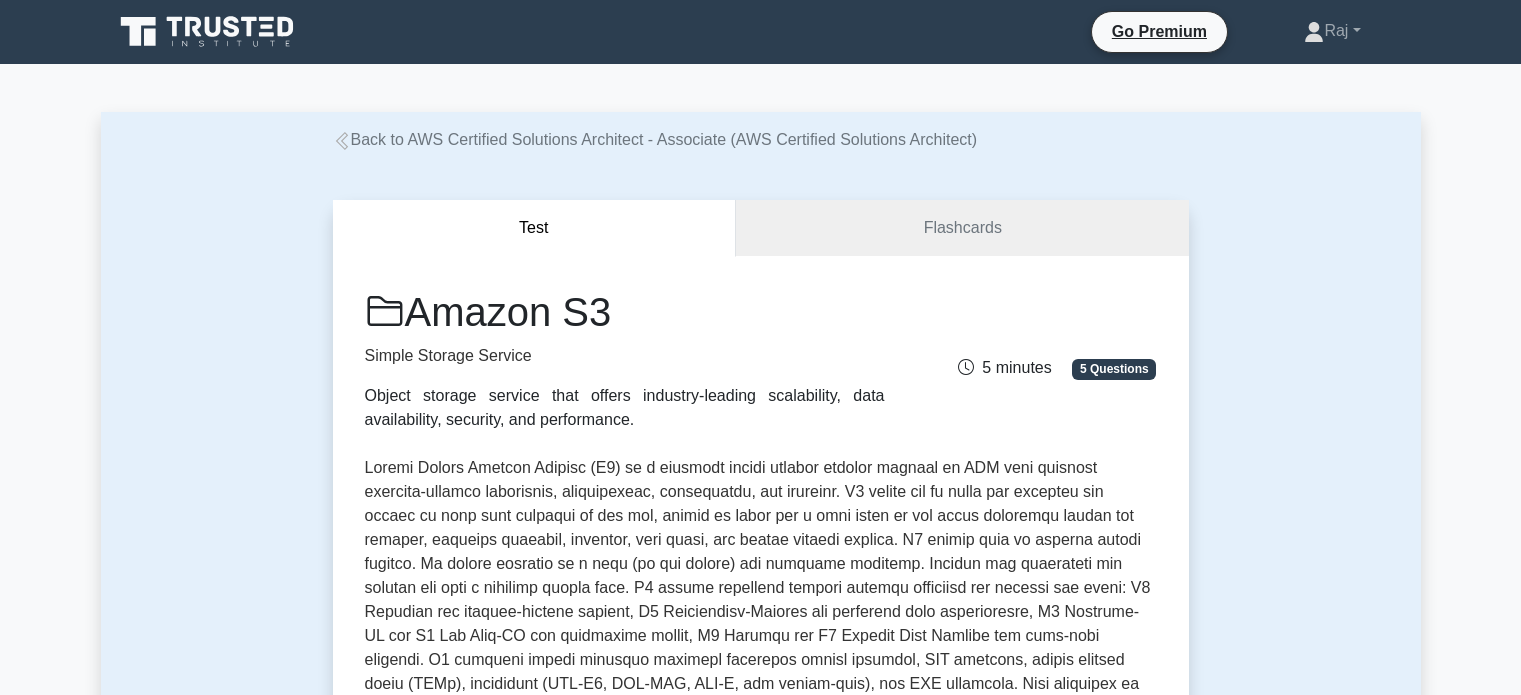 scroll, scrollTop: 0, scrollLeft: 0, axis: both 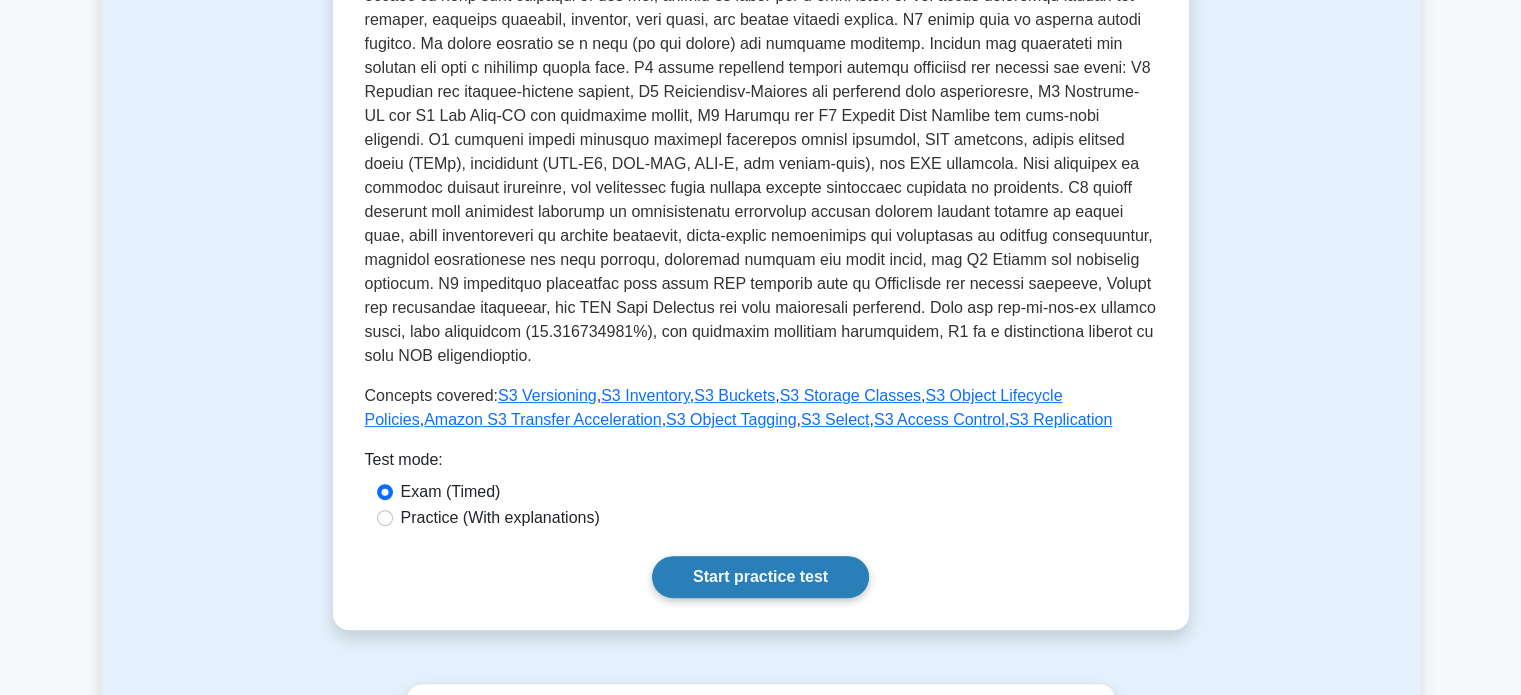 click on "Start practice test" at bounding box center [760, 577] 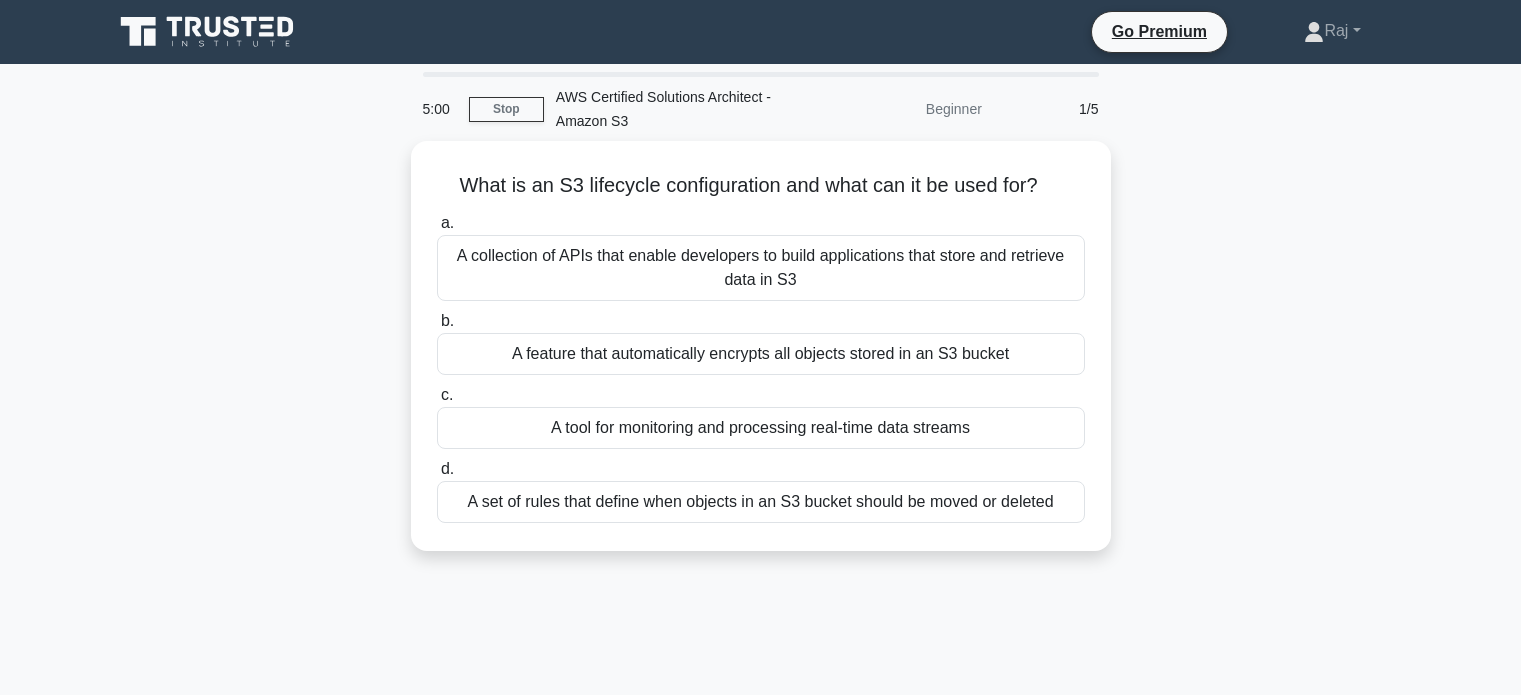 scroll, scrollTop: 0, scrollLeft: 0, axis: both 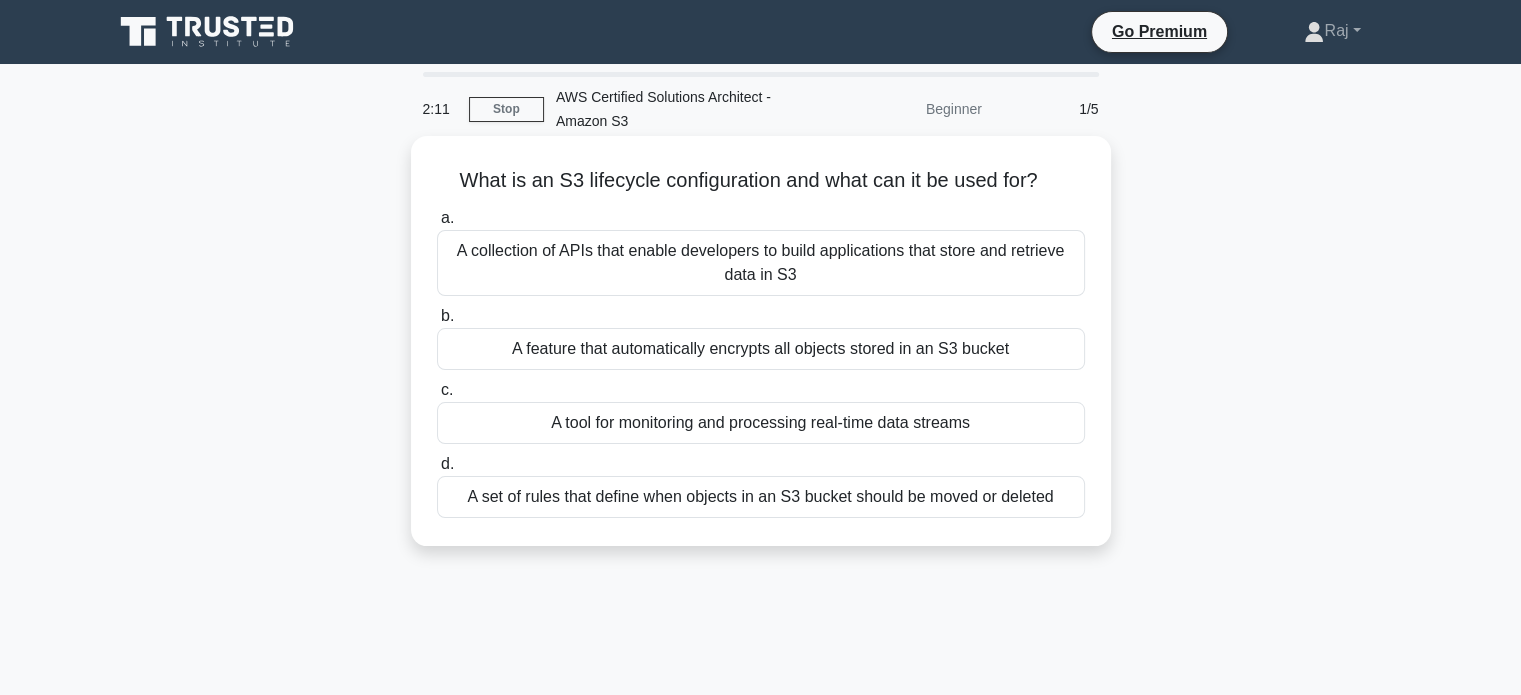 click on "A set of rules that define when objects in an S3 bucket should be moved or deleted" at bounding box center (761, 497) 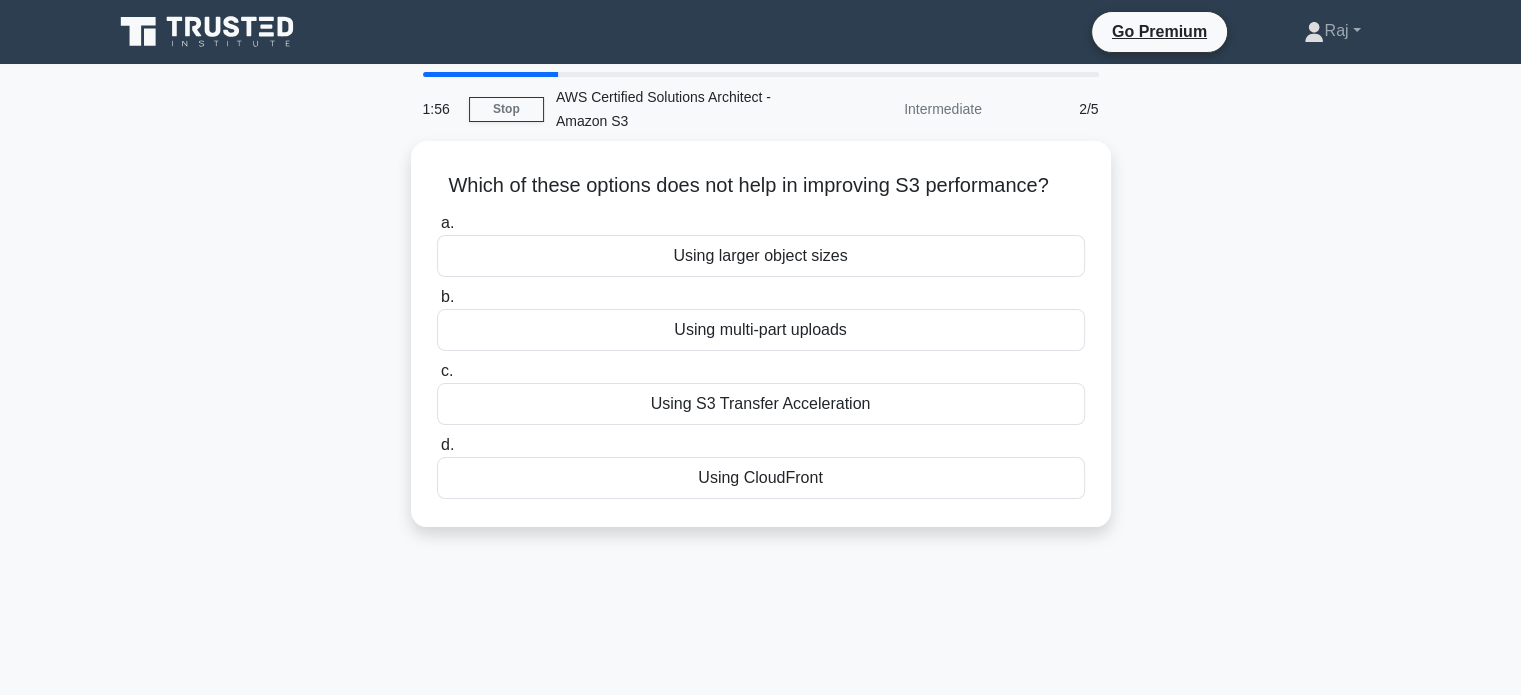 click on "Which of these options does not help in improving S3 performance?
.spinner_0XTQ{transform-origin:center;animation:spinner_y6GP .75s linear infinite}@keyframes spinner_y6GP{100%{transform:rotate(360deg)}}
a.
Using larger object sizes
b." at bounding box center (761, 346) 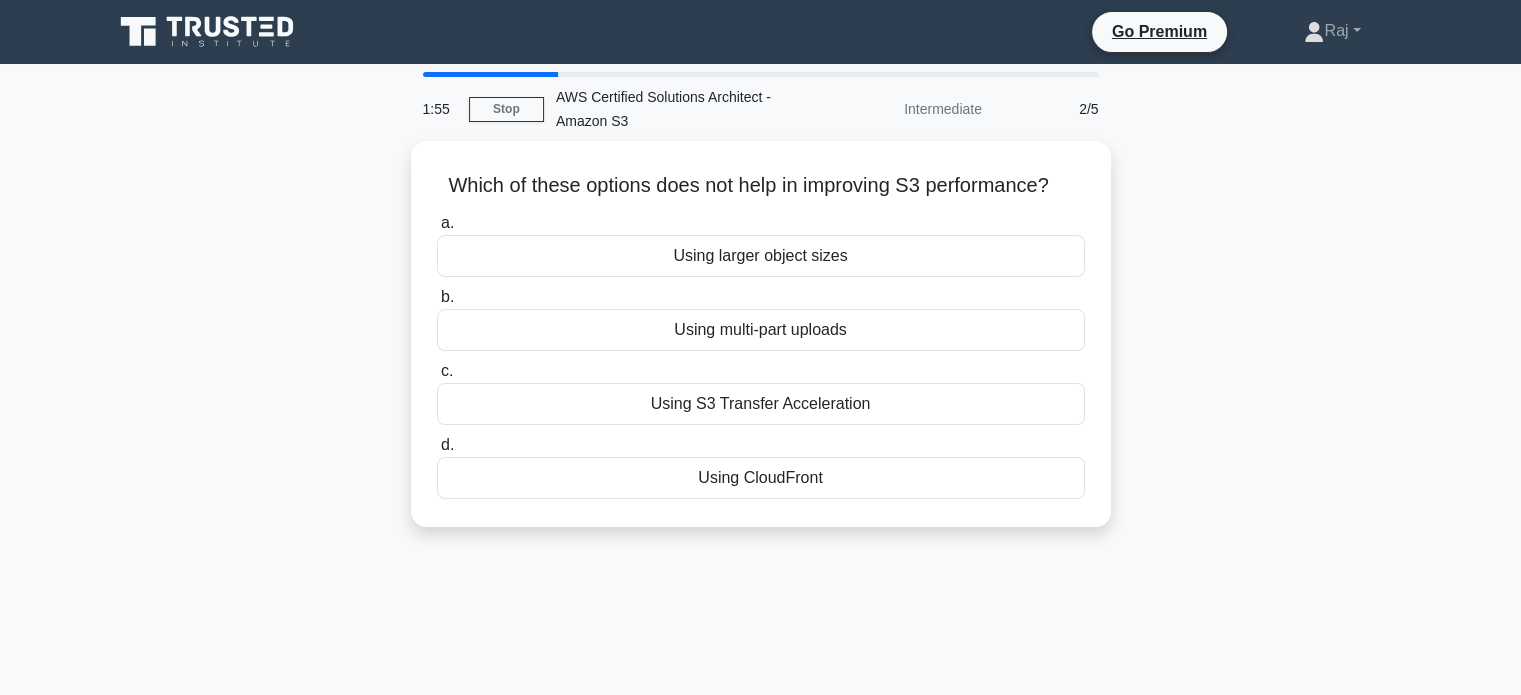 drag, startPoint x: 1153, startPoint y: 435, endPoint x: 1083, endPoint y: 562, distance: 145.0138 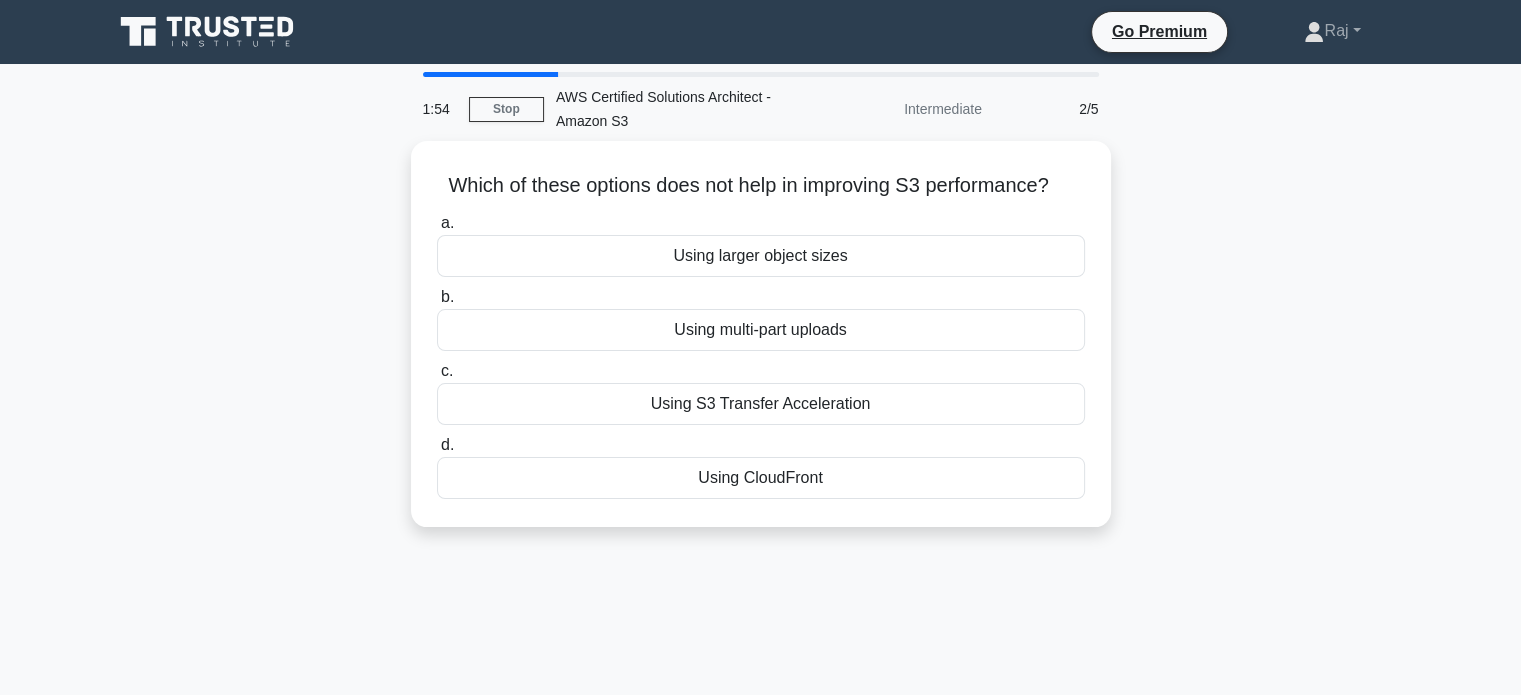 click on "1:54
Stop
AWS Certified Solutions Architect  - Amazon S3
Intermediate
2/5
Which of these options does not help in improving S3 performance?
.spinner_0XTQ{transform-origin:center;animation:spinner_y6GP .75s linear infinite}@keyframes spinner_y6GP{100%{transform:rotate(360deg)}}
a.
b. c. d." at bounding box center (761, 572) 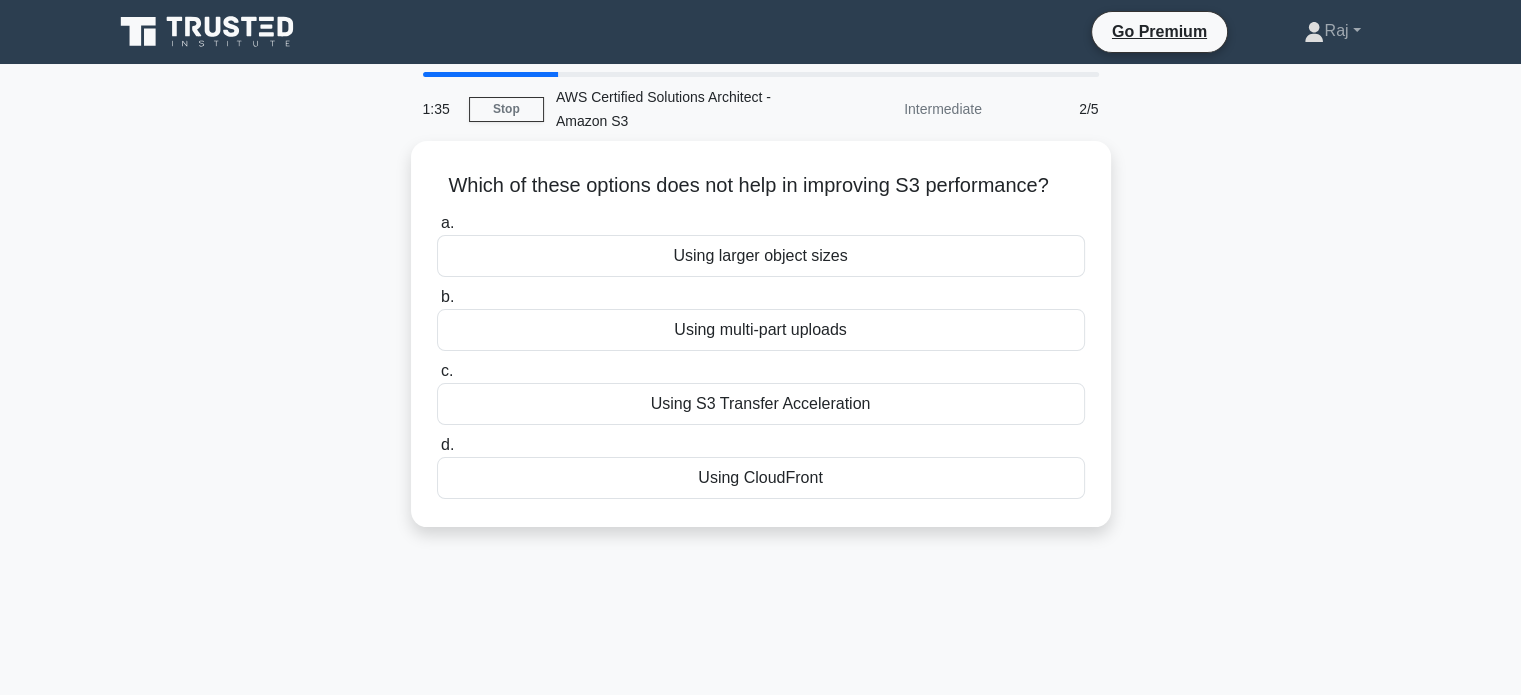 click on "Which of these options does not help in improving S3 performance?
.spinner_0XTQ{transform-origin:center;animation:spinner_y6GP .75s linear infinite}@keyframes spinner_y6GP{100%{transform:rotate(360deg)}}
a.
Using larger object sizes
b." at bounding box center (761, 346) 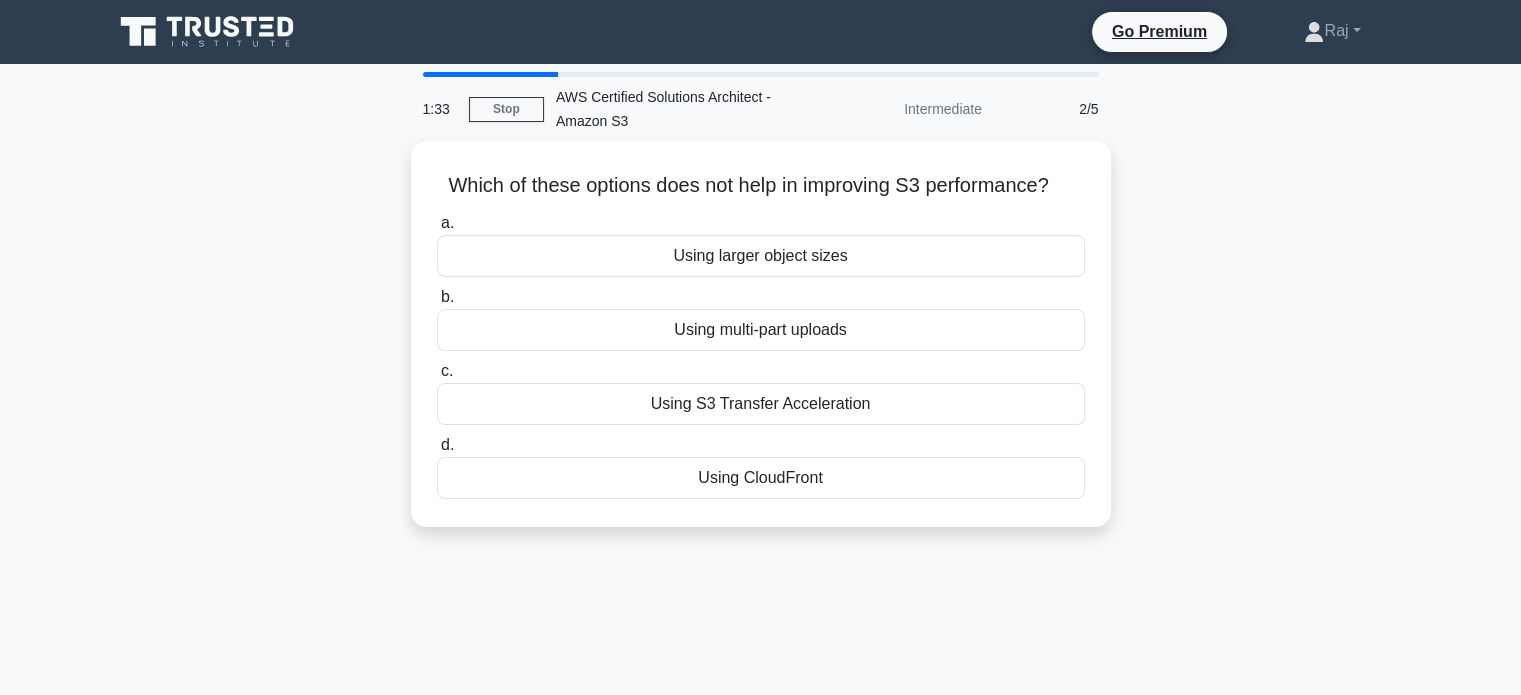 click on "Which of these options does not help in improving S3 performance?
.spinner_0XTQ{transform-origin:center;animation:spinner_y6GP .75s linear infinite}@keyframes spinner_y6GP{100%{transform:rotate(360deg)}}
a.
Using larger object sizes
b." at bounding box center (761, 346) 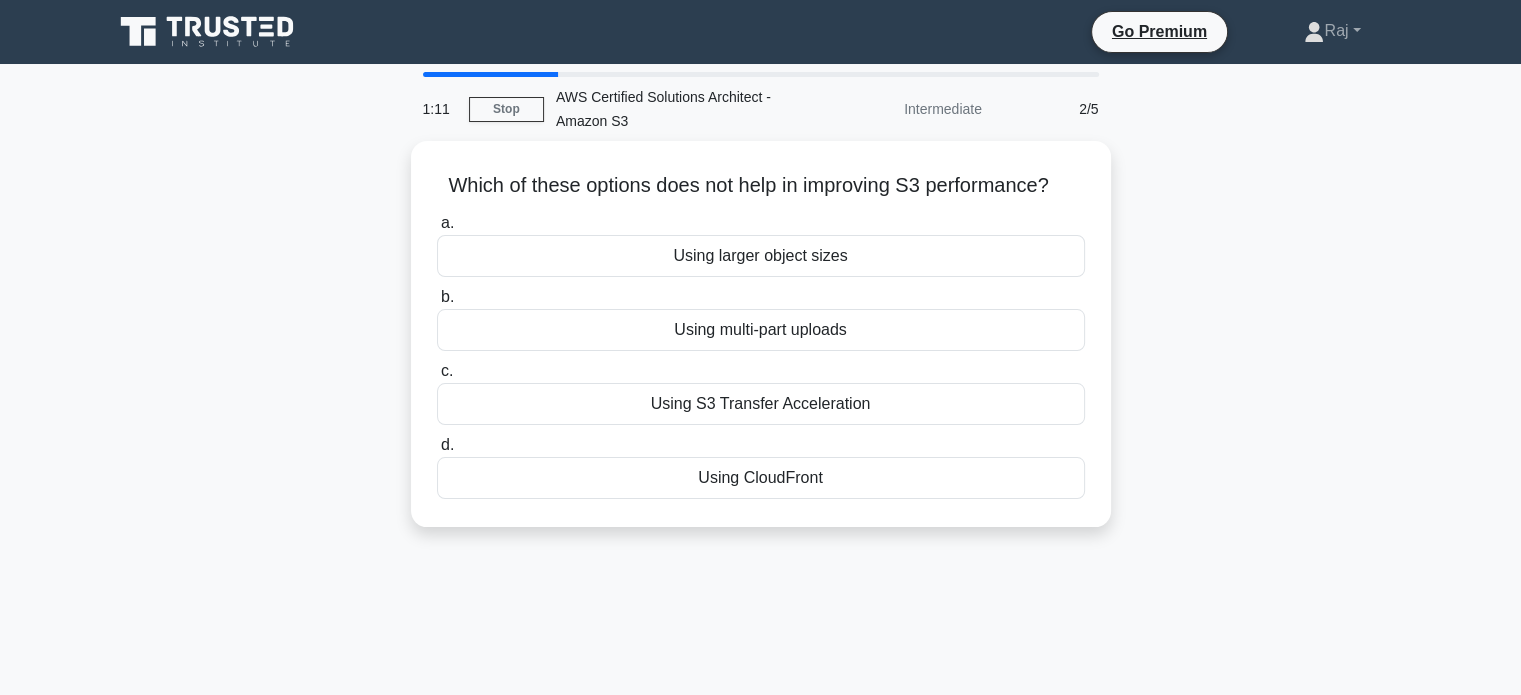 drag, startPoint x: 1061, startPoint y: 155, endPoint x: 1161, endPoint y: 490, distance: 349.60693 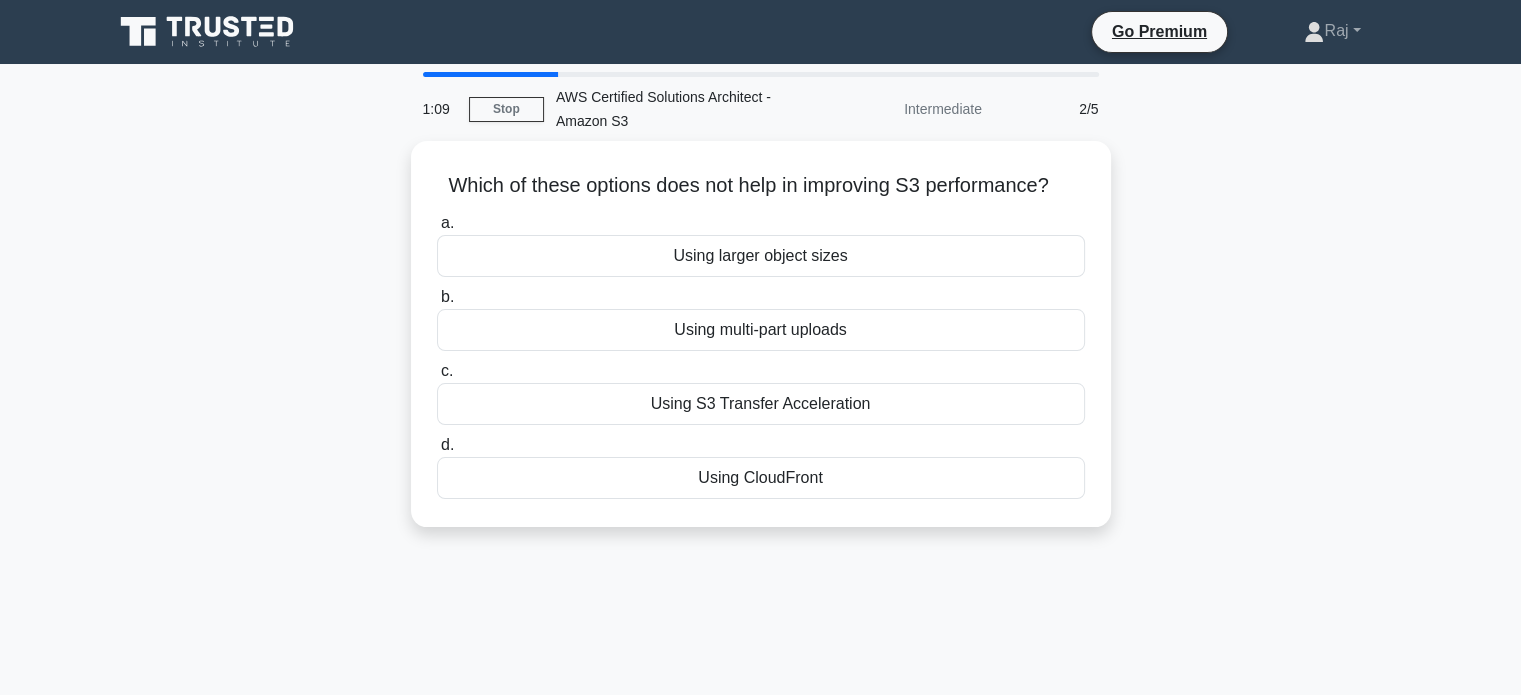 drag, startPoint x: 1161, startPoint y: 490, endPoint x: 1140, endPoint y: 263, distance: 227.9693 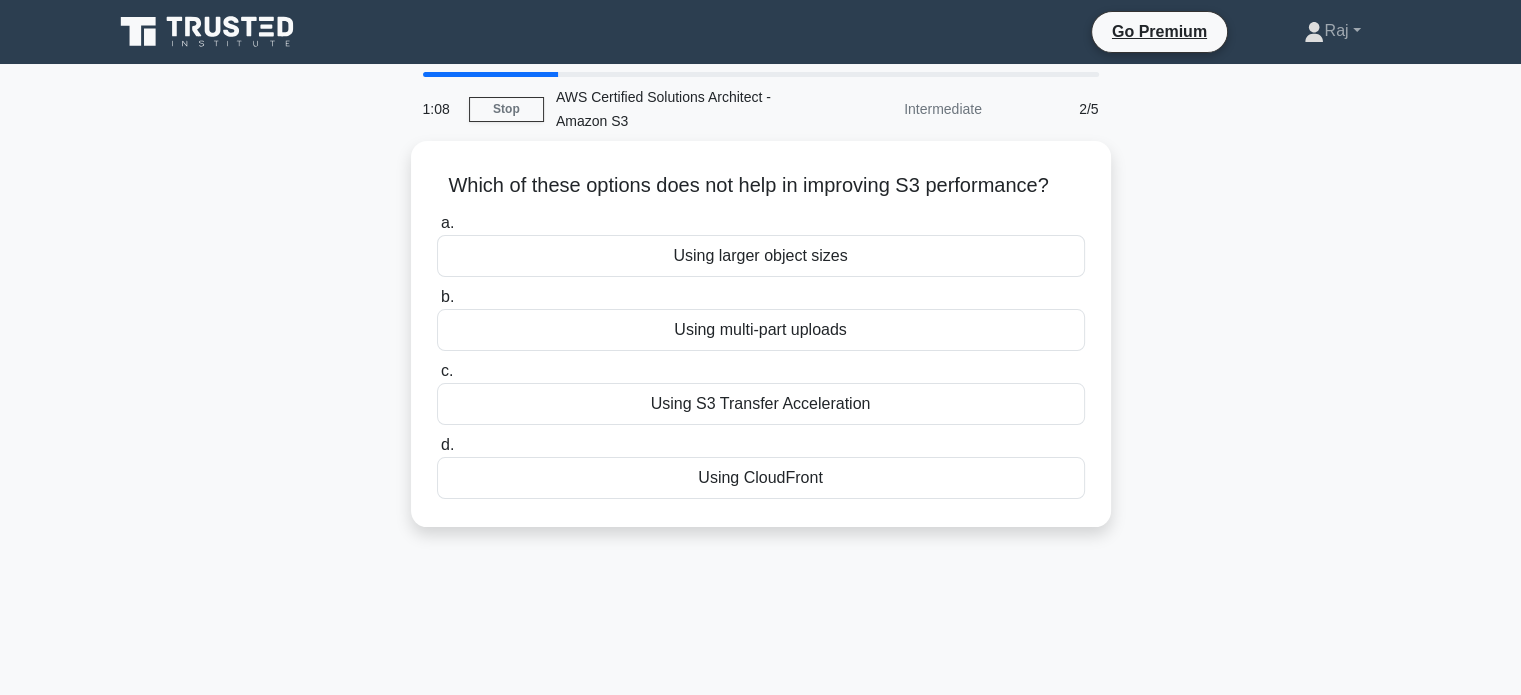 click on "Which of these options does not help in improving S3 performance?
.spinner_0XTQ{transform-origin:center;animation:spinner_y6GP .75s linear infinite}@keyframes spinner_y6GP{100%{transform:rotate(360deg)}}
a.
Using larger object sizes
b." at bounding box center [761, 346] 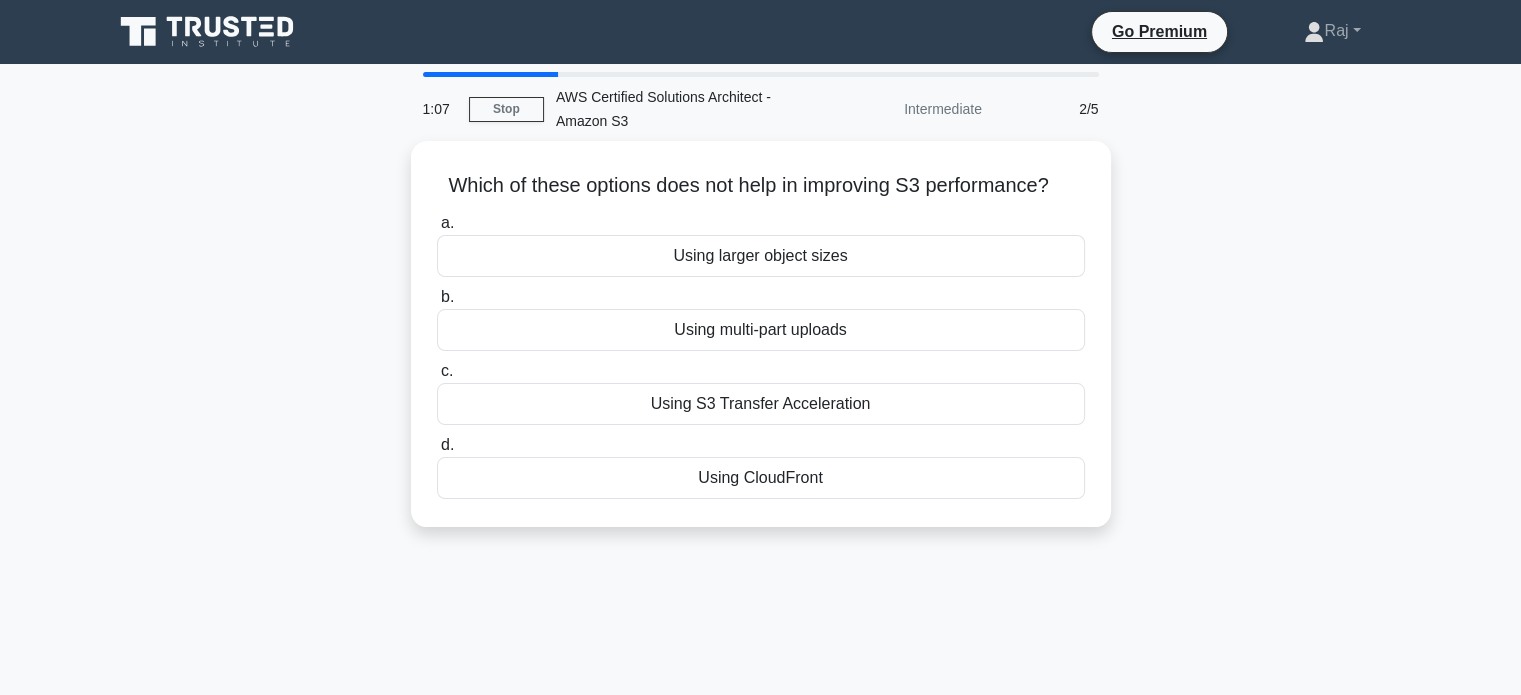 drag, startPoint x: 1140, startPoint y: 263, endPoint x: 1139, endPoint y: 502, distance: 239.00209 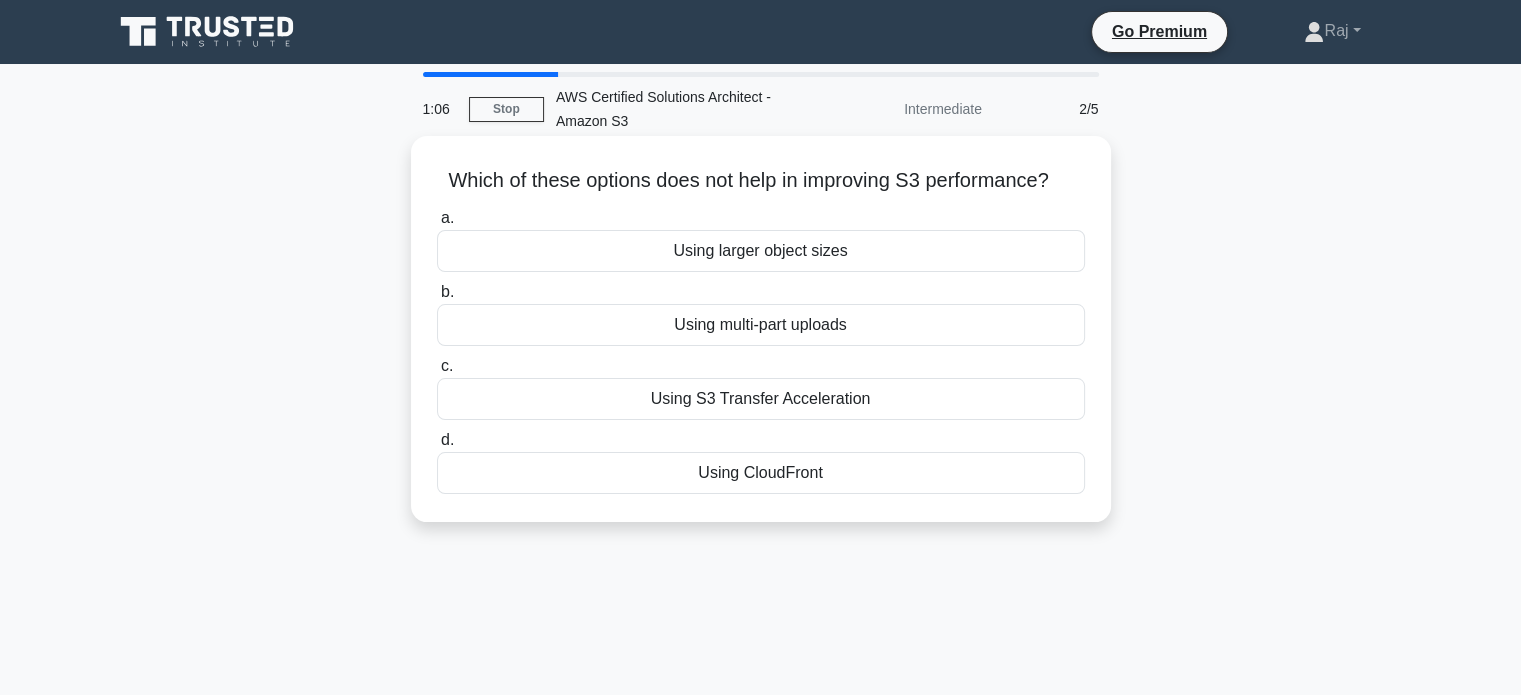 drag, startPoint x: 1139, startPoint y: 502, endPoint x: 1052, endPoint y: 212, distance: 302.7689 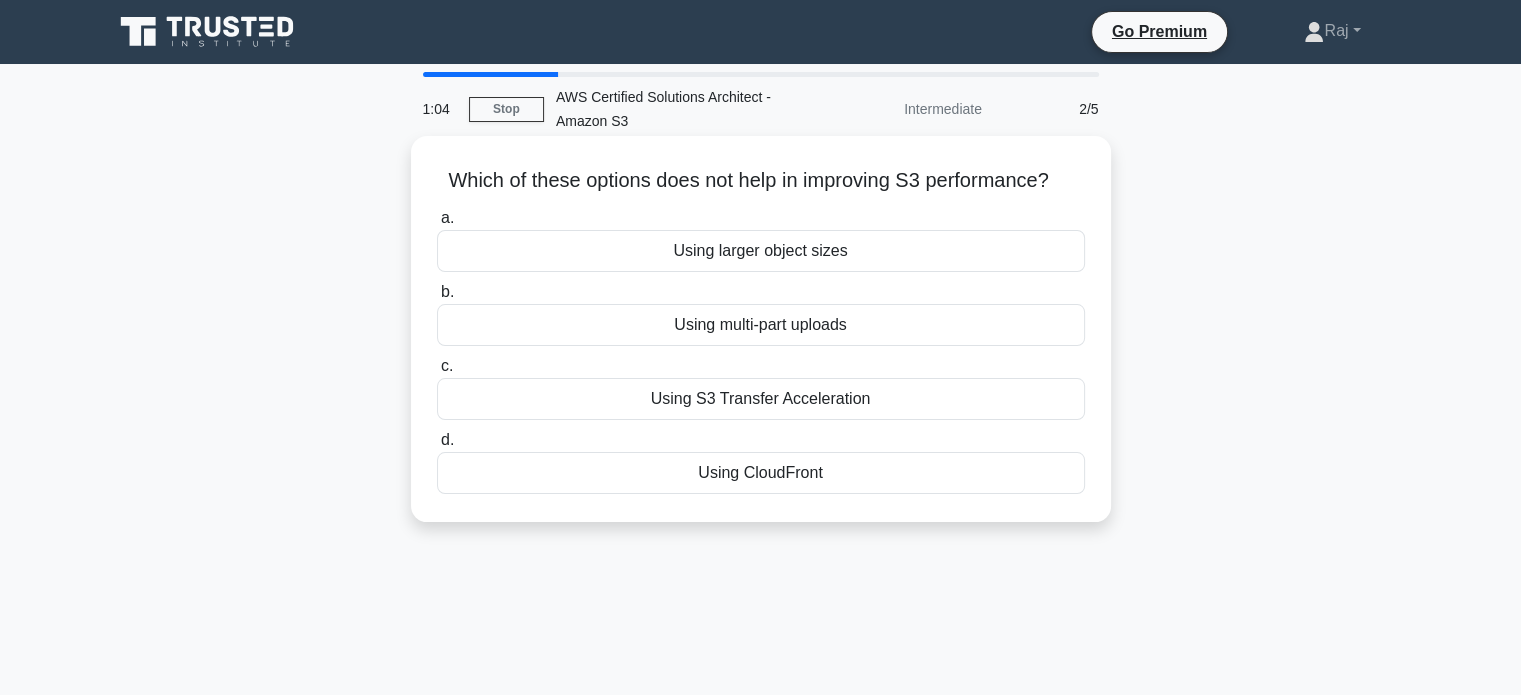 click on "a.
Using larger object sizes" at bounding box center (761, 239) 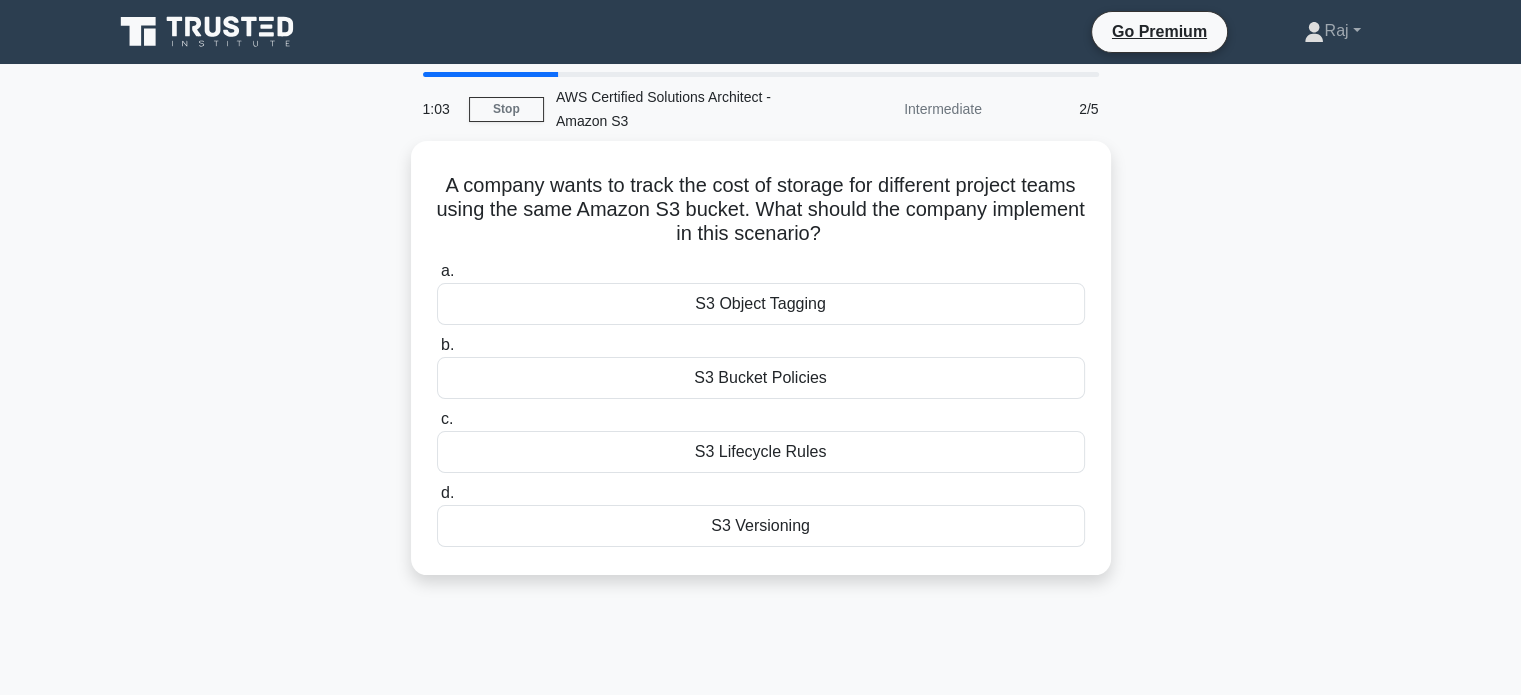click on "A company wants to track the cost of storage for different project teams using the same Amazon S3 bucket. What should the company implement in this scenario?
.spinner_0XTQ{transform-origin:center;animation:spinner_y6GP .75s linear infinite}@keyframes spinner_y6GP{100%{transform:rotate(360deg)}}
a.
S3 Object Tagging
b. c. d." at bounding box center [761, 370] 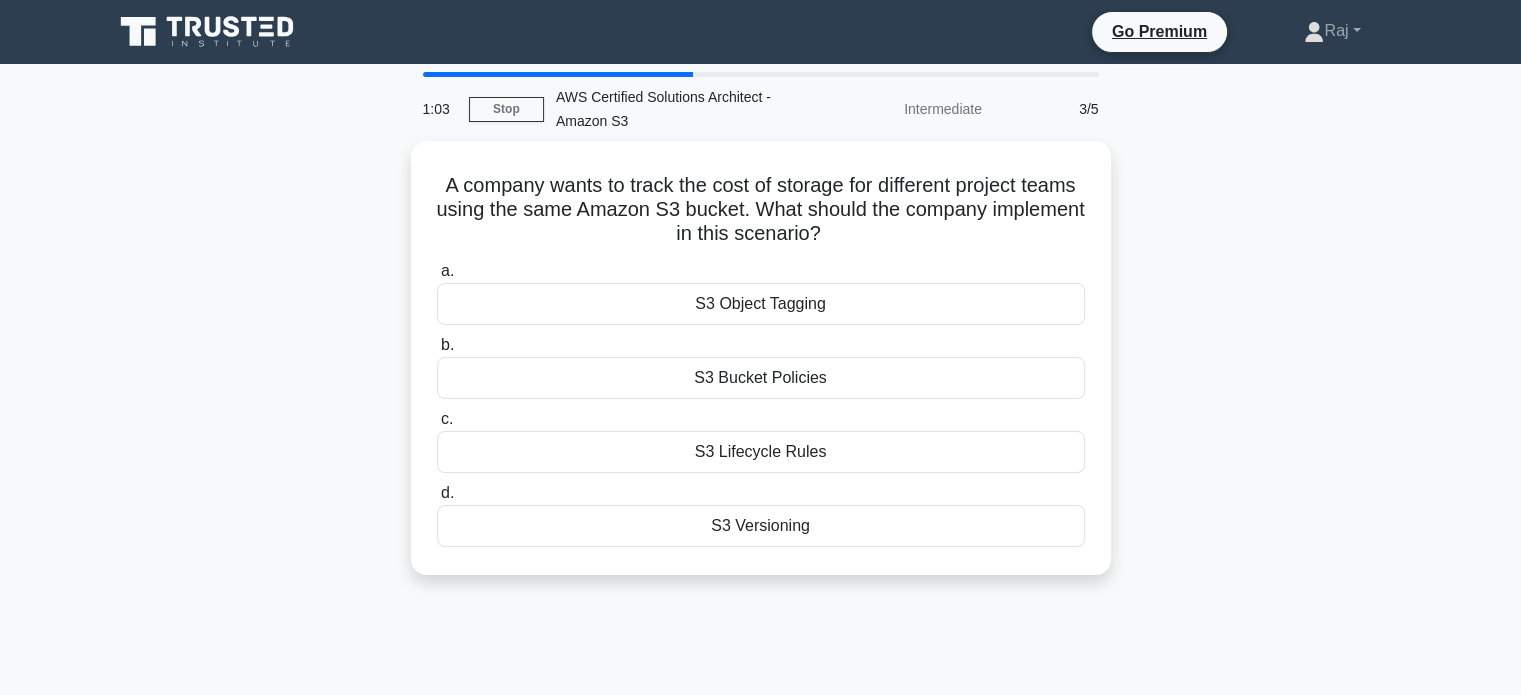 click on "A company wants to track the cost of storage for different project teams using the same Amazon S3 bucket. What should the company implement in this scenario?
.spinner_0XTQ{transform-origin:center;animation:spinner_y6GP .75s linear infinite}@keyframes spinner_y6GP{100%{transform:rotate(360deg)}}
a.
S3 Object Tagging
b. c. d." at bounding box center (761, 370) 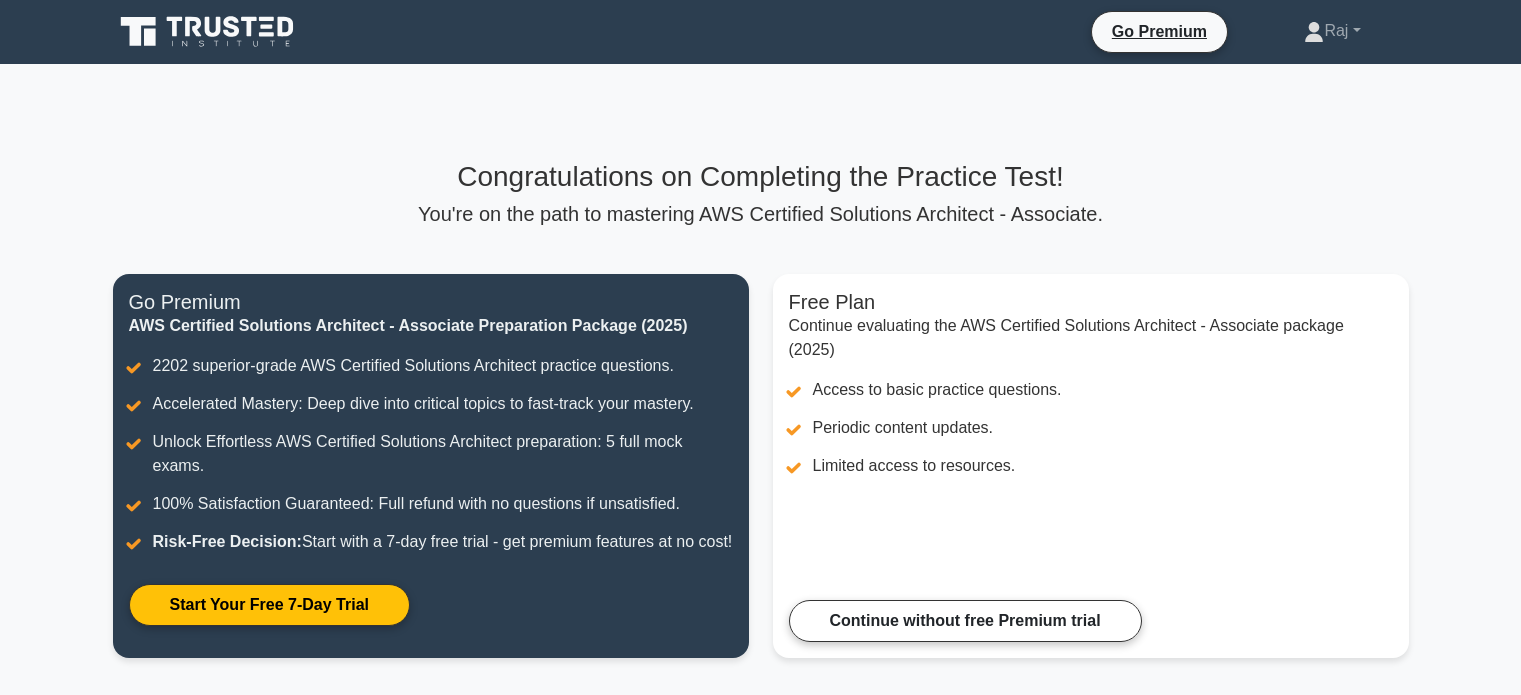 scroll, scrollTop: 0, scrollLeft: 0, axis: both 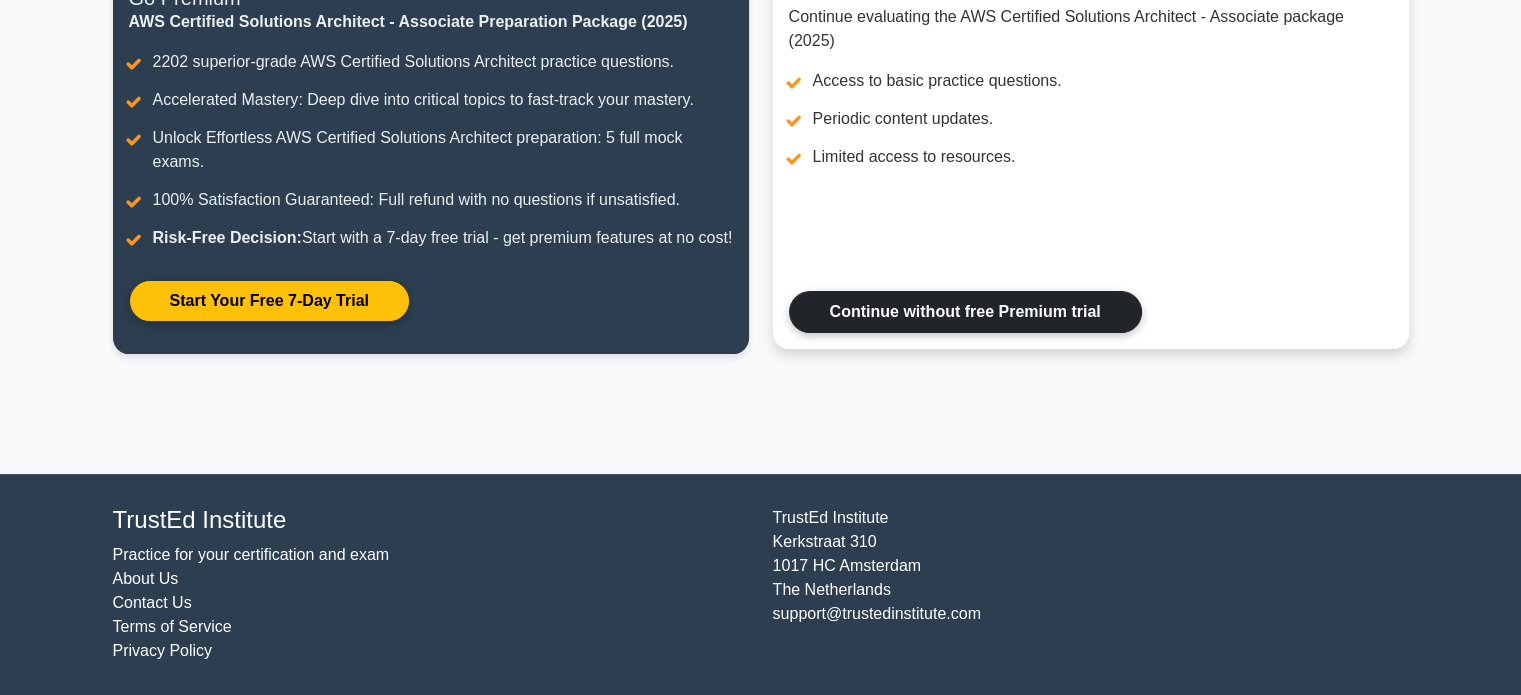 click on "Continue without free Premium trial" at bounding box center (965, 312) 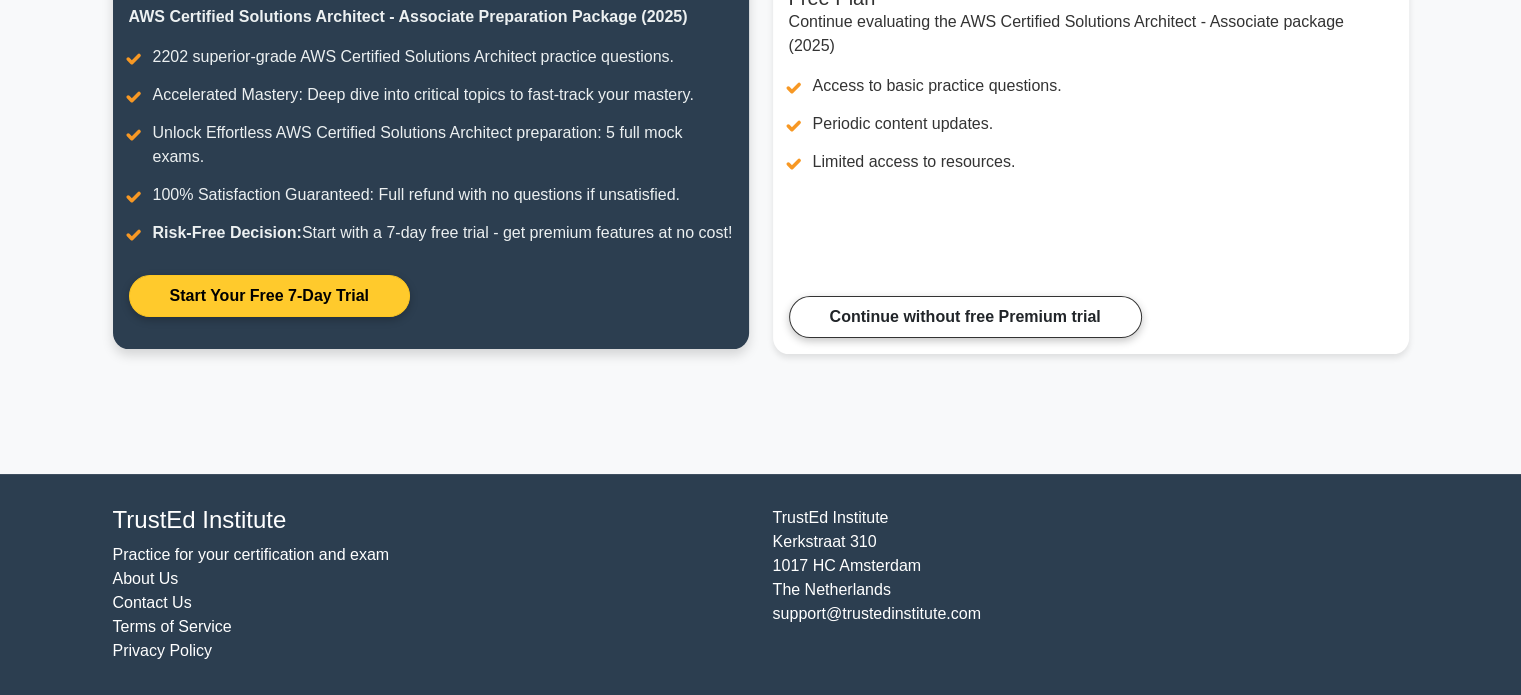 scroll, scrollTop: 0, scrollLeft: 0, axis: both 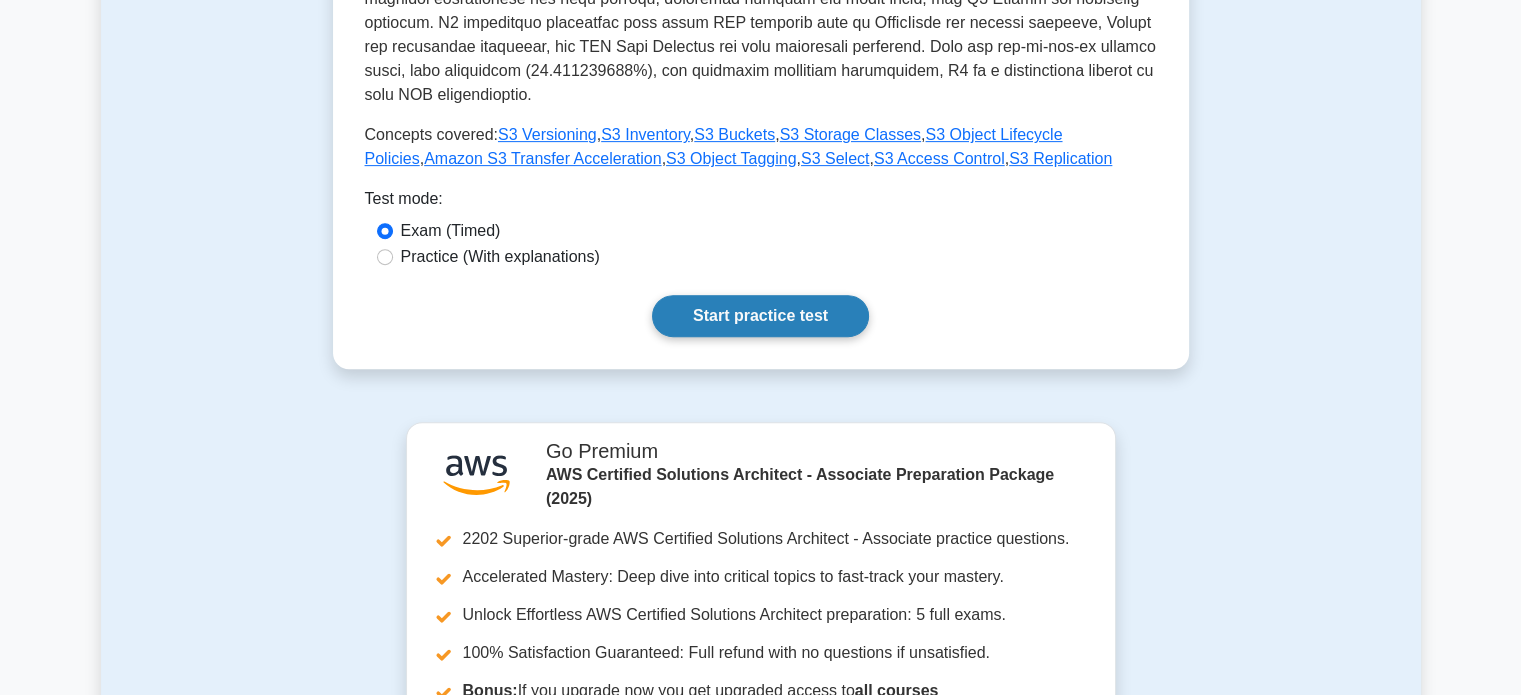 click on "Start practice test" at bounding box center [760, 316] 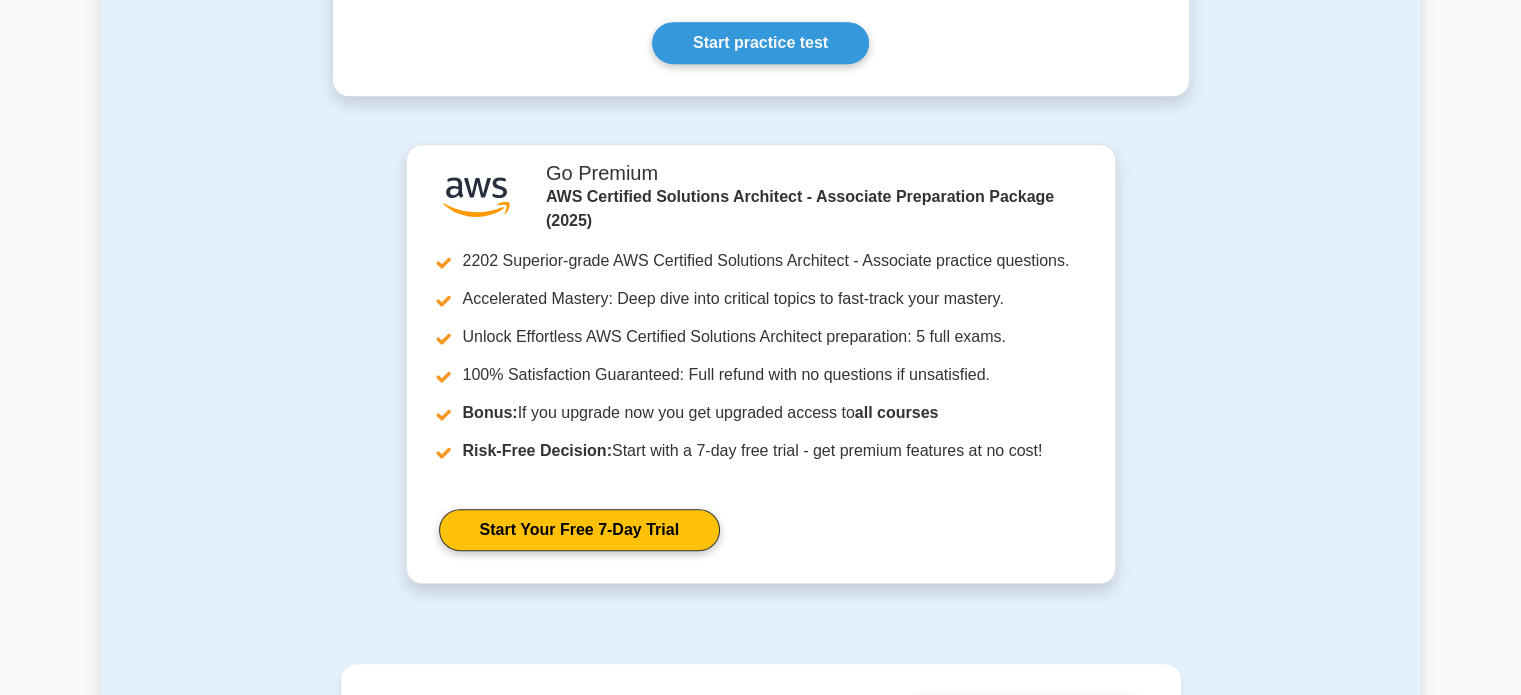 scroll, scrollTop: 1060, scrollLeft: 0, axis: vertical 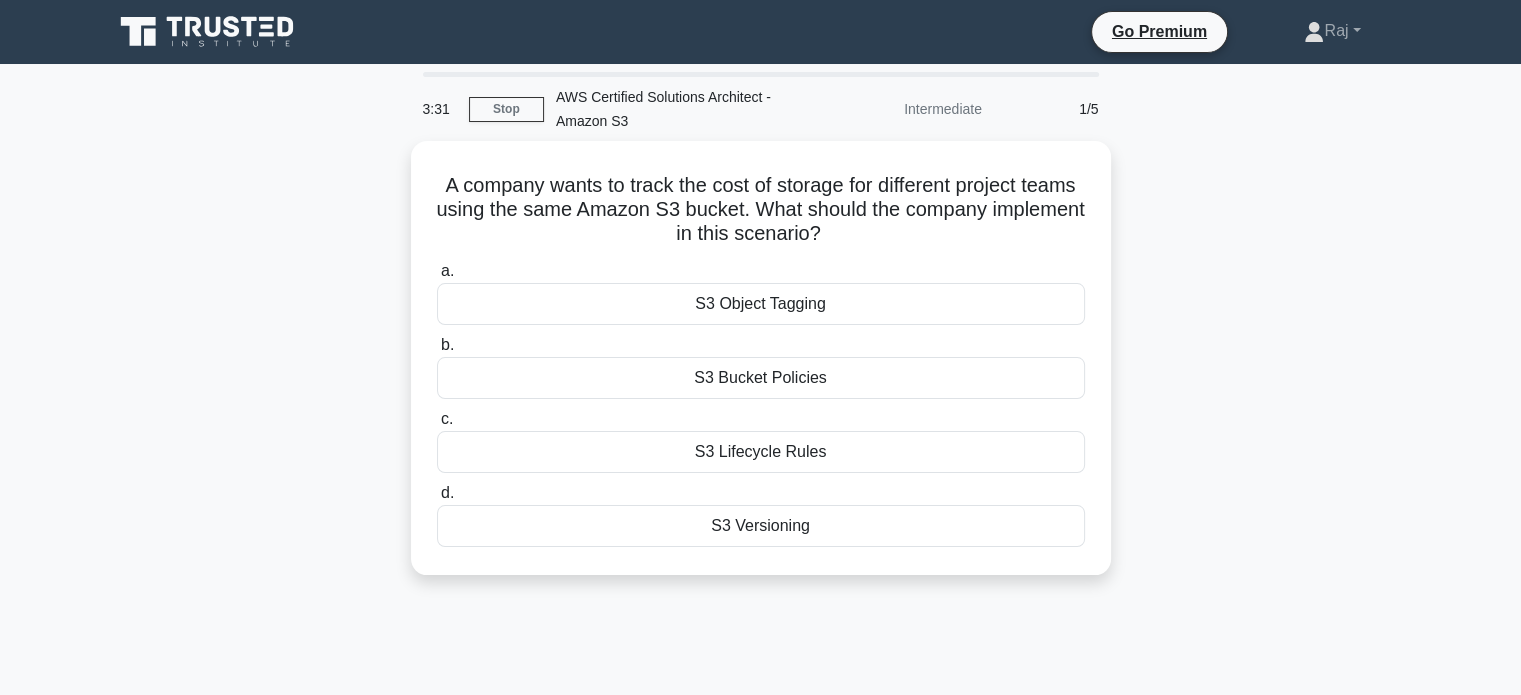 click on "S3 Object Tagging" at bounding box center (761, 304) 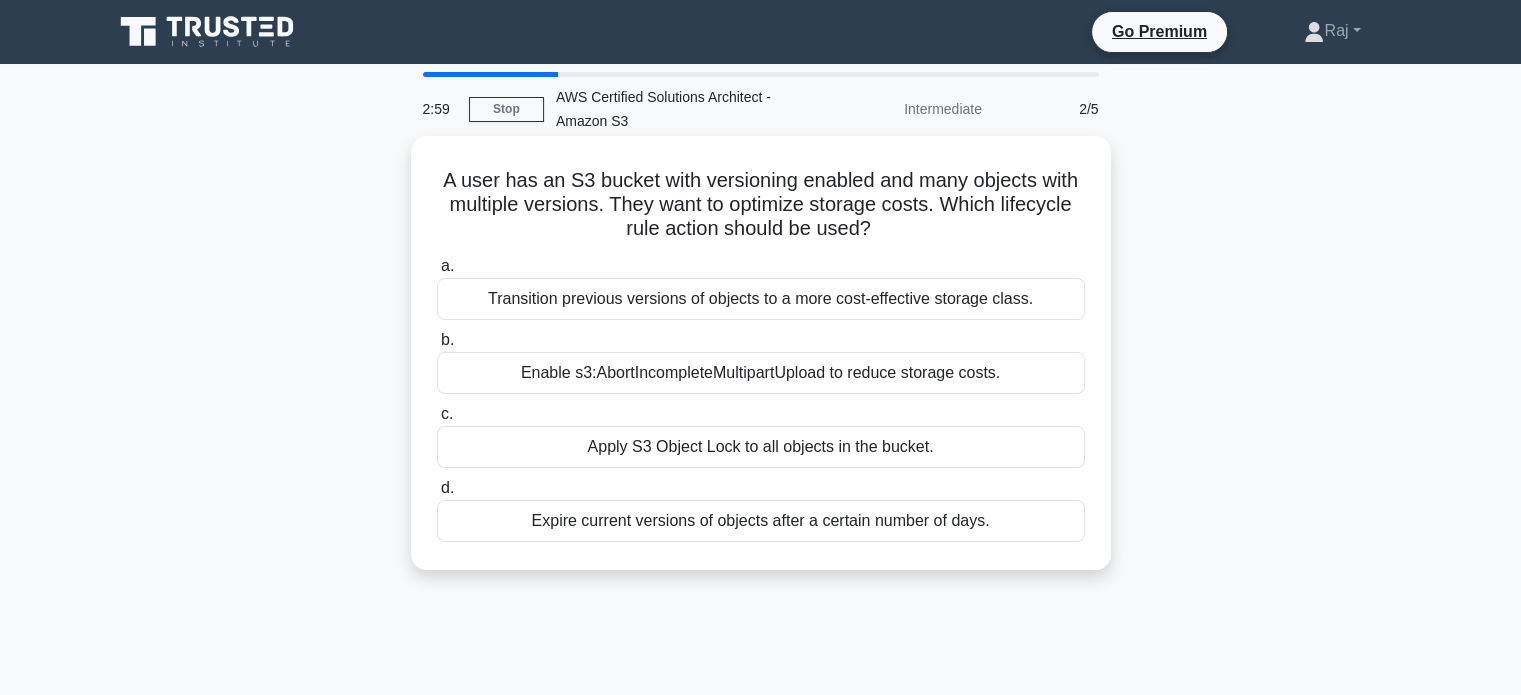 click on "Transition previous versions of objects to a more cost-effective storage class." at bounding box center (761, 299) 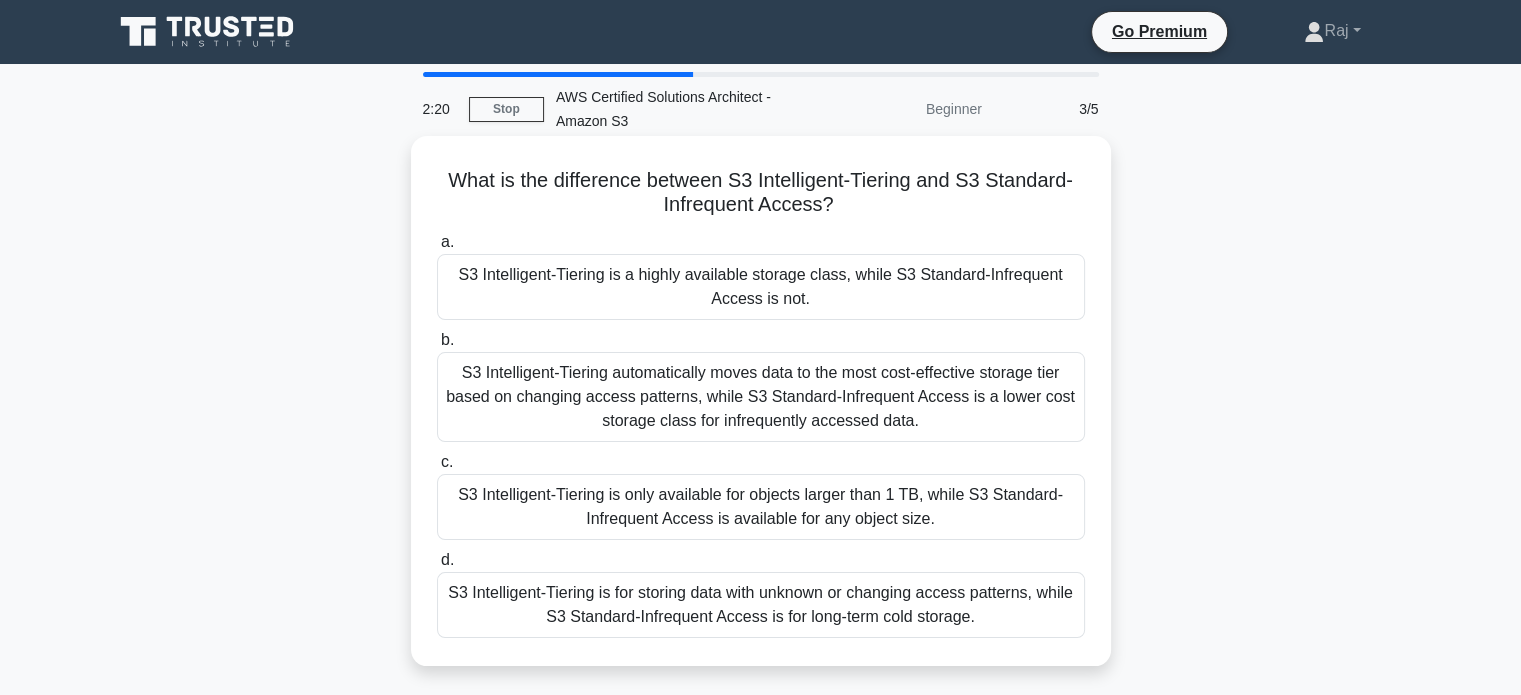 click on "S3 Intelligent-Tiering automatically moves data to the most cost-effective storage tier based on changing access patterns, while S3 Standard-Infrequent Access is a lower cost storage class for infrequently accessed data." at bounding box center (761, 397) 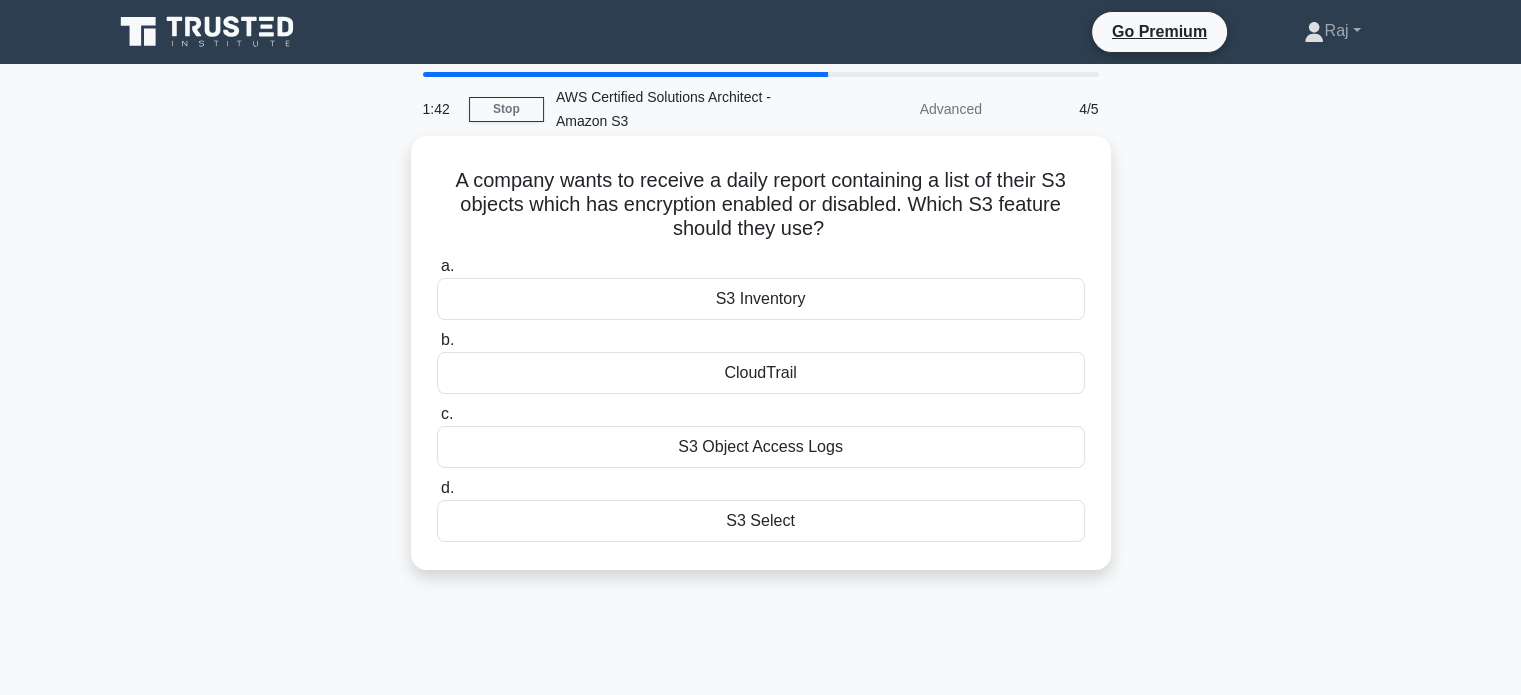 click on "S3 Inventory" at bounding box center (761, 299) 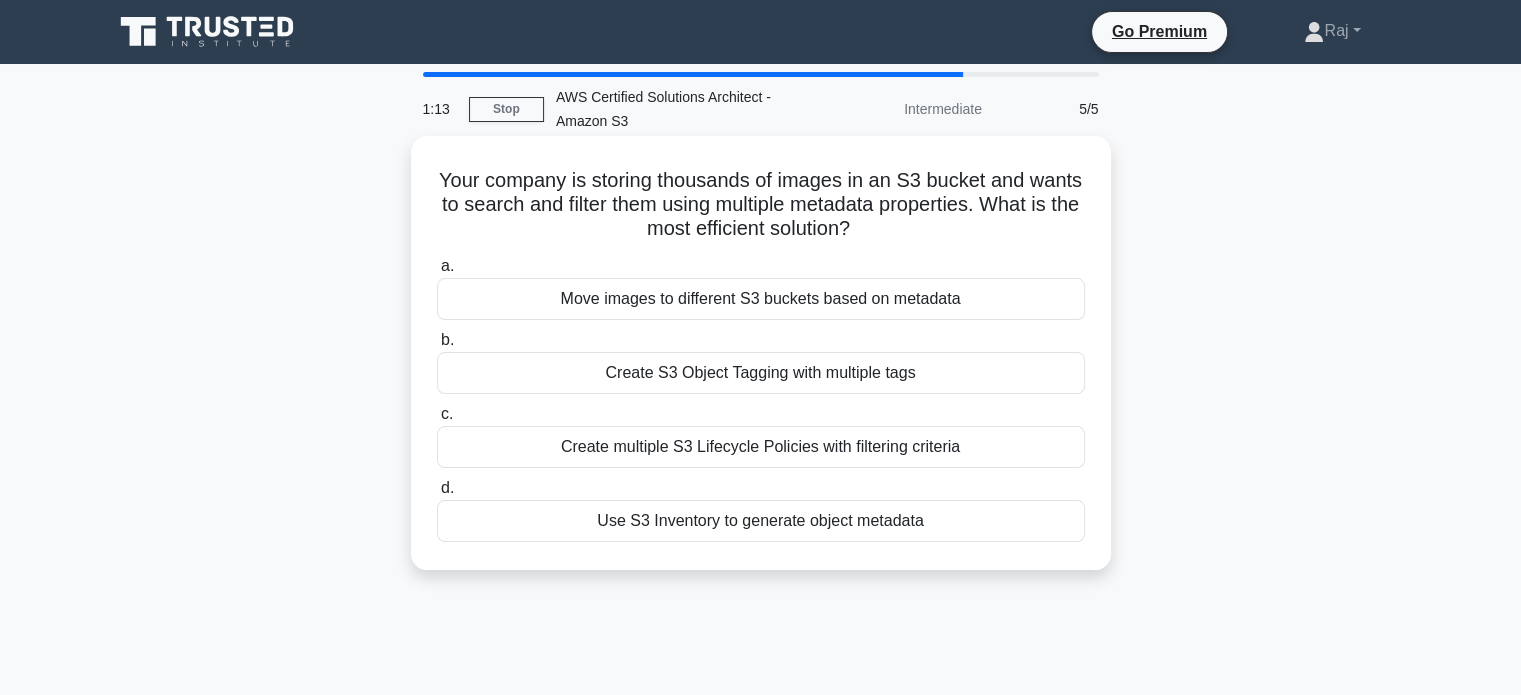 click on "Create S3 Object Tagging with multiple tags" at bounding box center [761, 373] 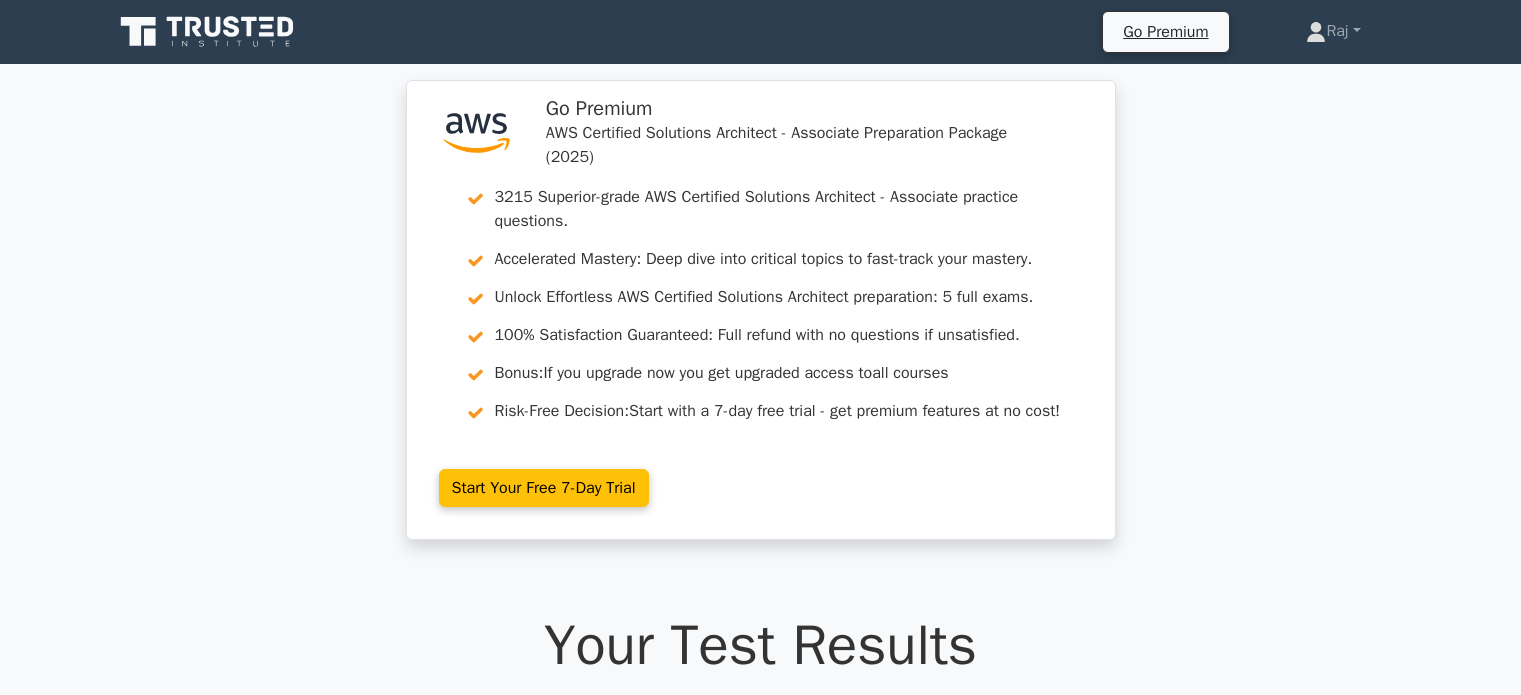 scroll, scrollTop: 0, scrollLeft: 0, axis: both 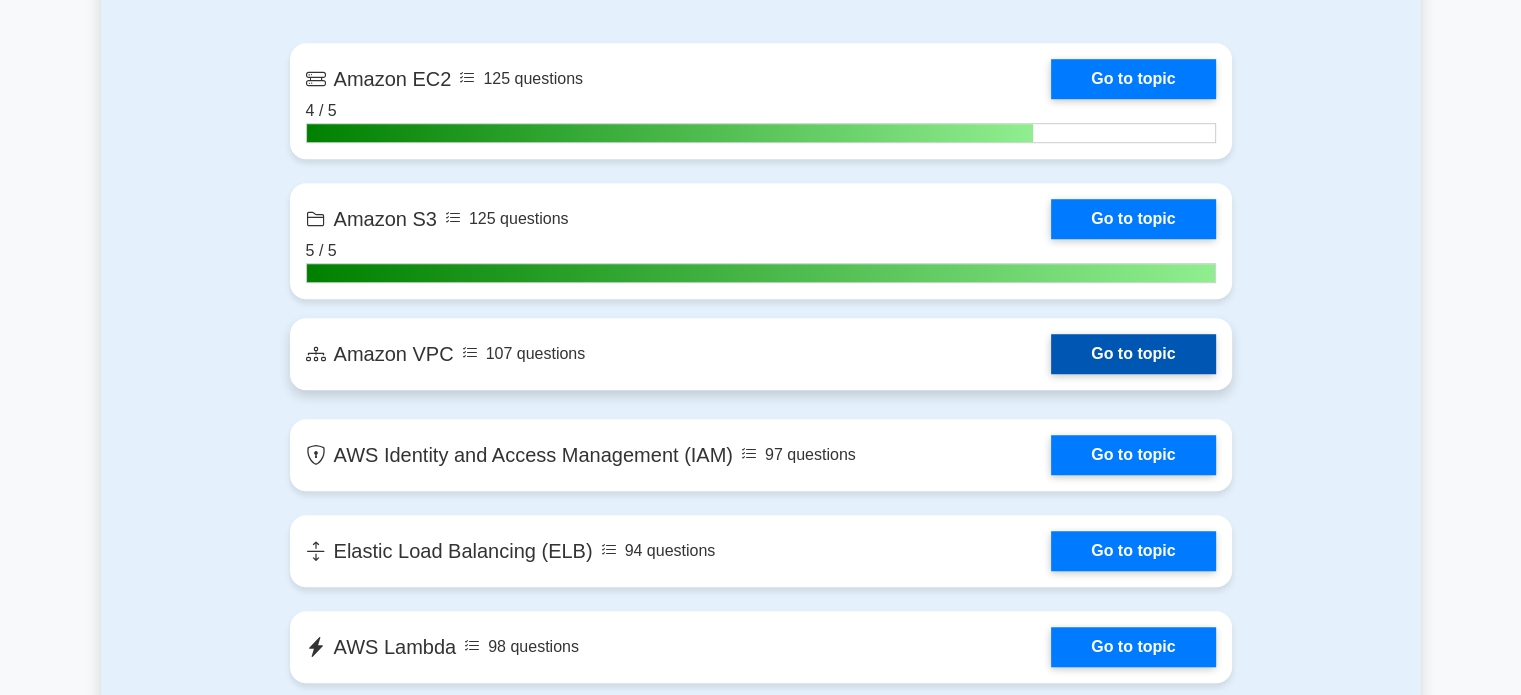 click on "Go to topic" at bounding box center [1133, 354] 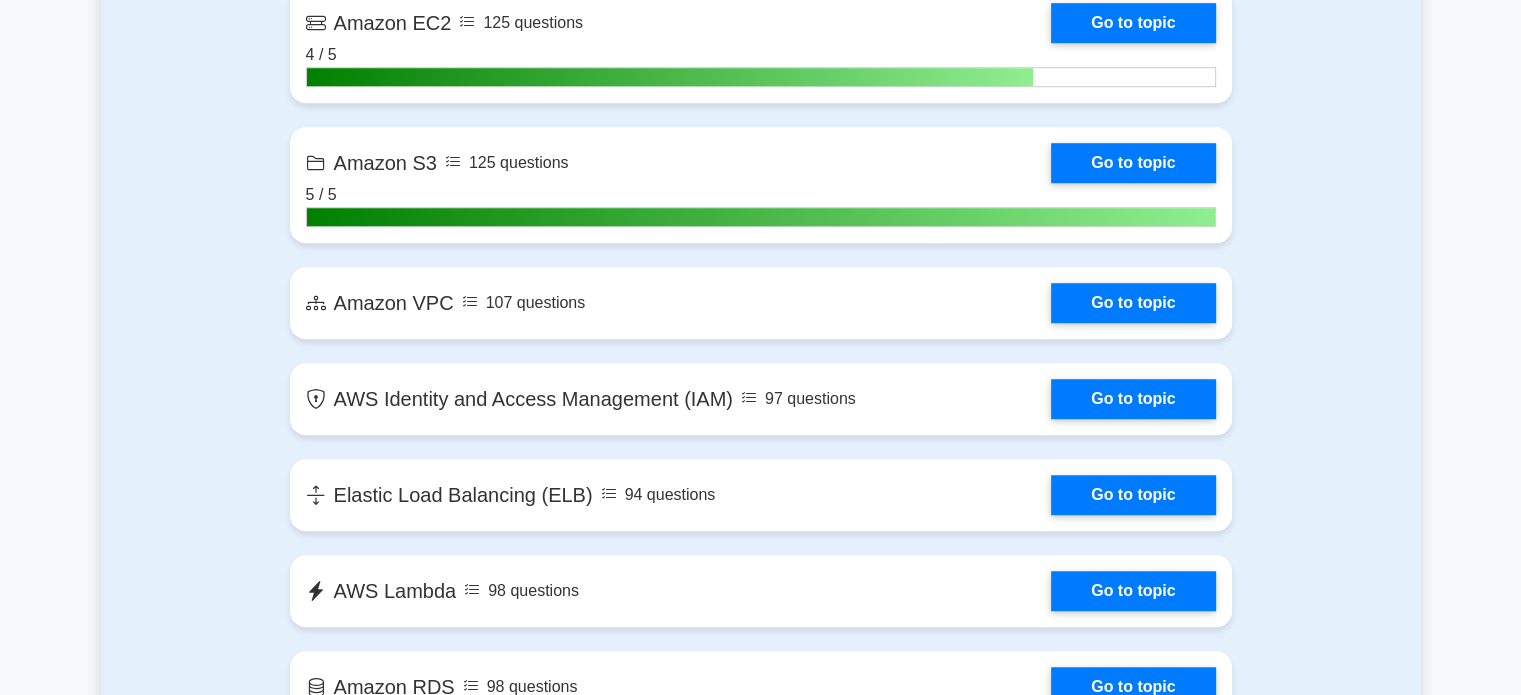 scroll, scrollTop: 1451, scrollLeft: 0, axis: vertical 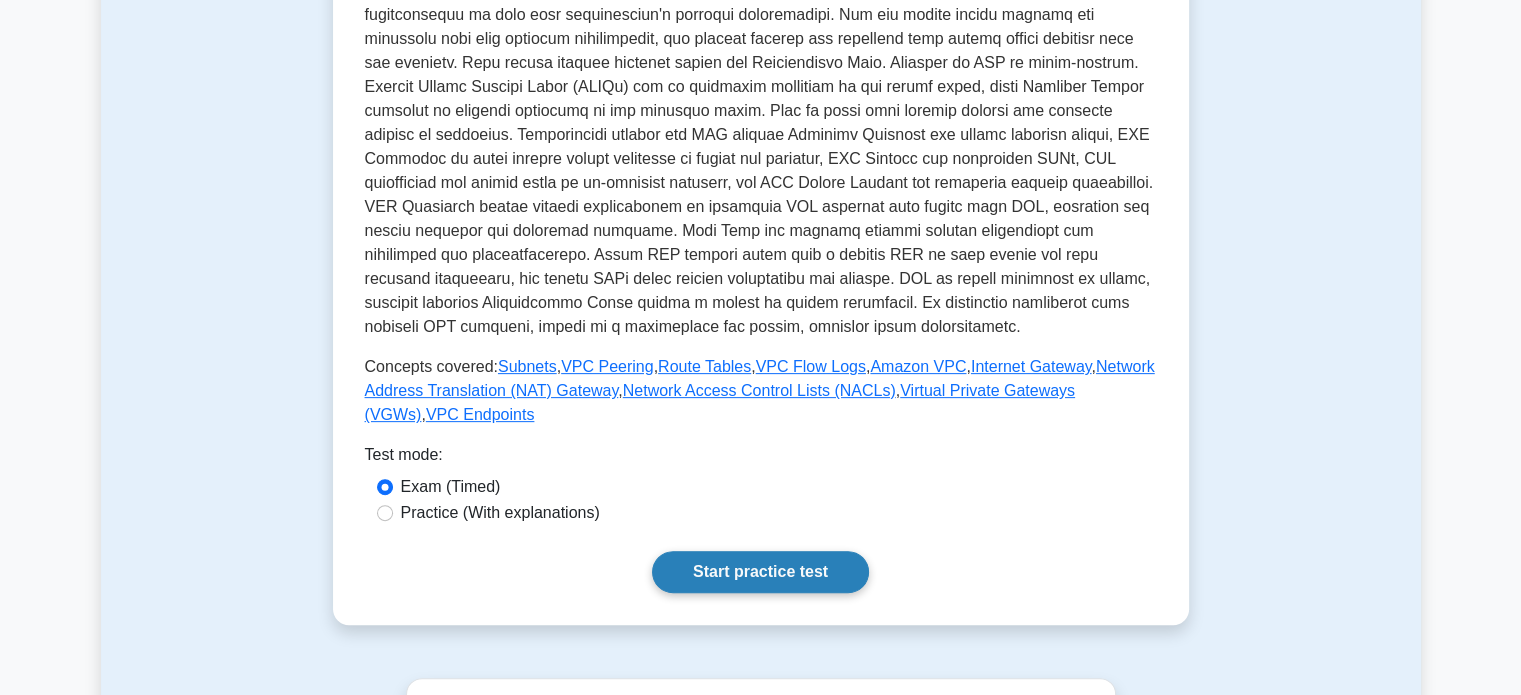 click on "Start practice test" at bounding box center (760, 572) 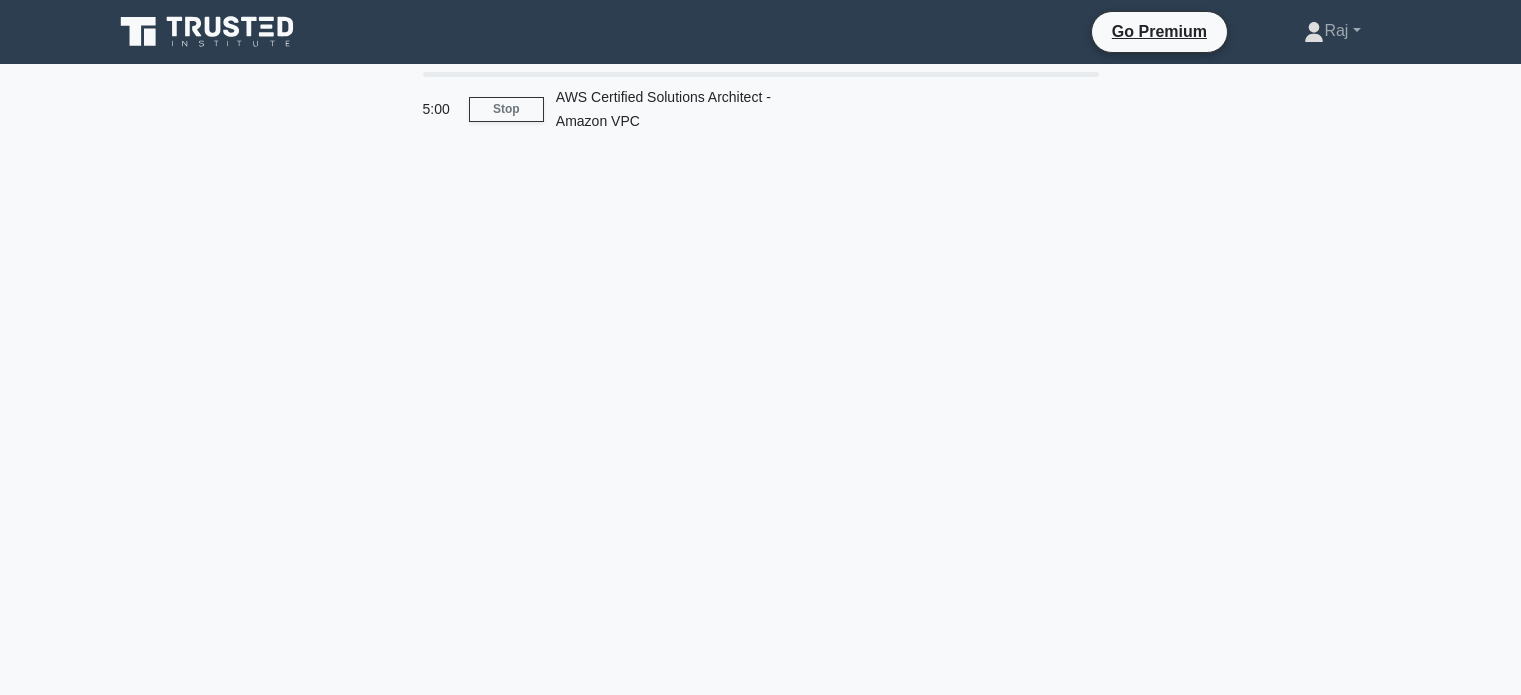 scroll, scrollTop: 0, scrollLeft: 0, axis: both 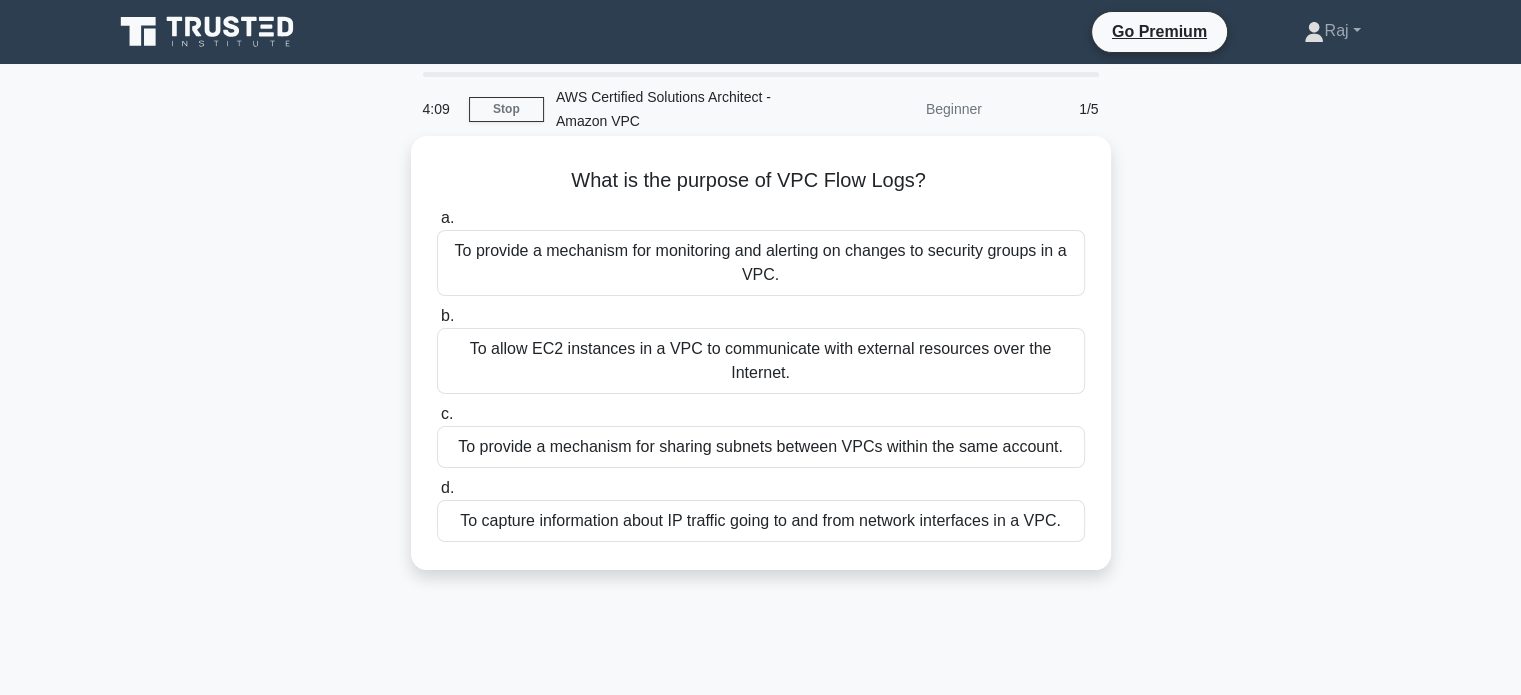 click on "To provide a mechanism for monitoring and alerting on changes to security groups in a VPC." at bounding box center [761, 263] 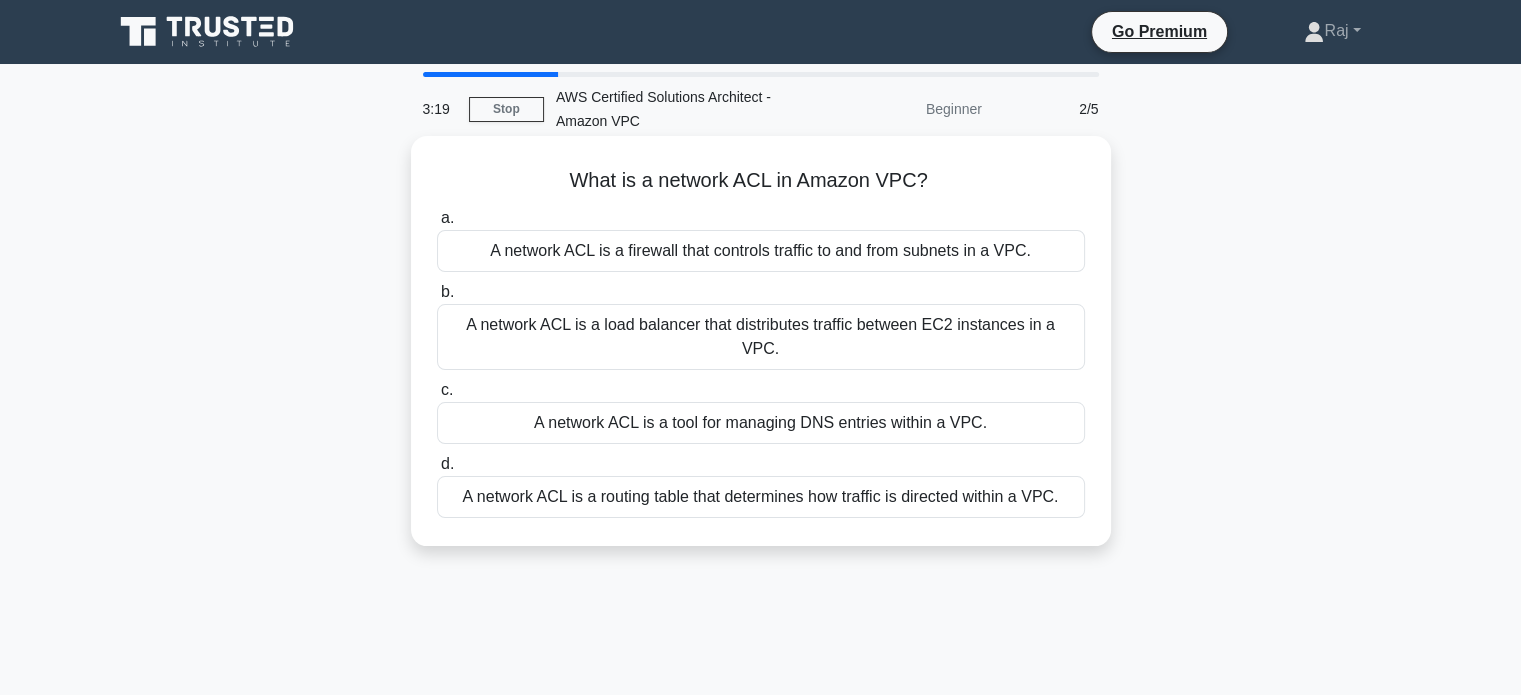 click on "A network ACL is a firewall that controls traffic to and from subnets in a VPC." at bounding box center [761, 251] 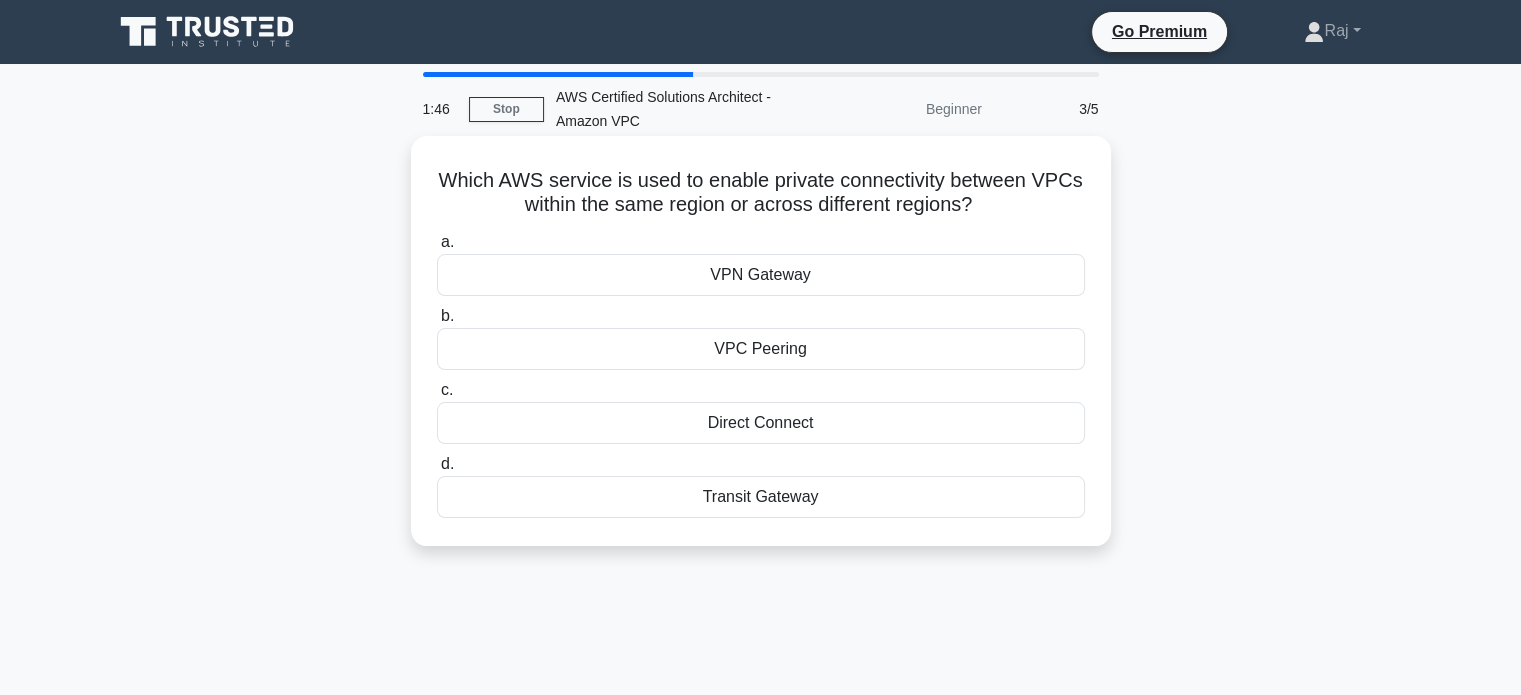 click on "VPC Peering" at bounding box center [761, 349] 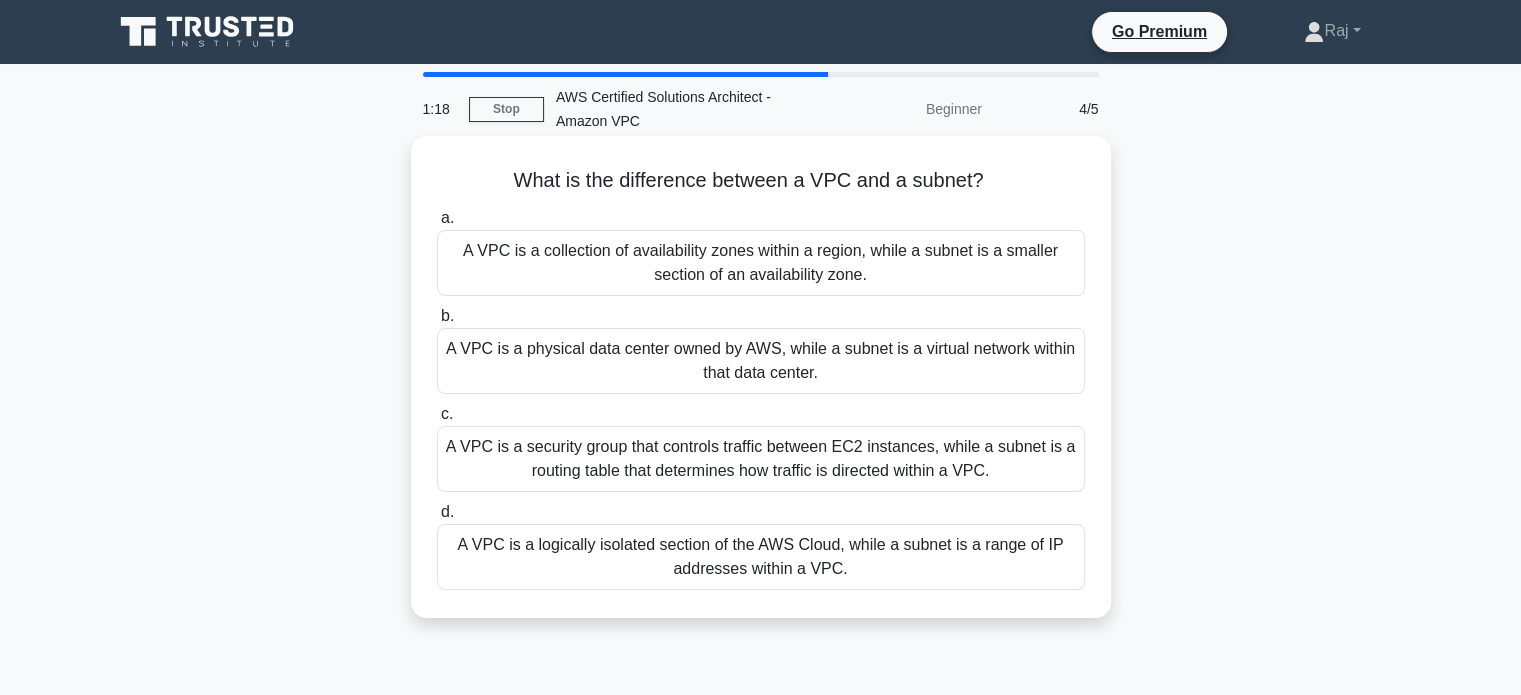 click on "A VPC is a collection of availability zones within a region, while a subnet is a smaller section of an availability zone." at bounding box center [761, 263] 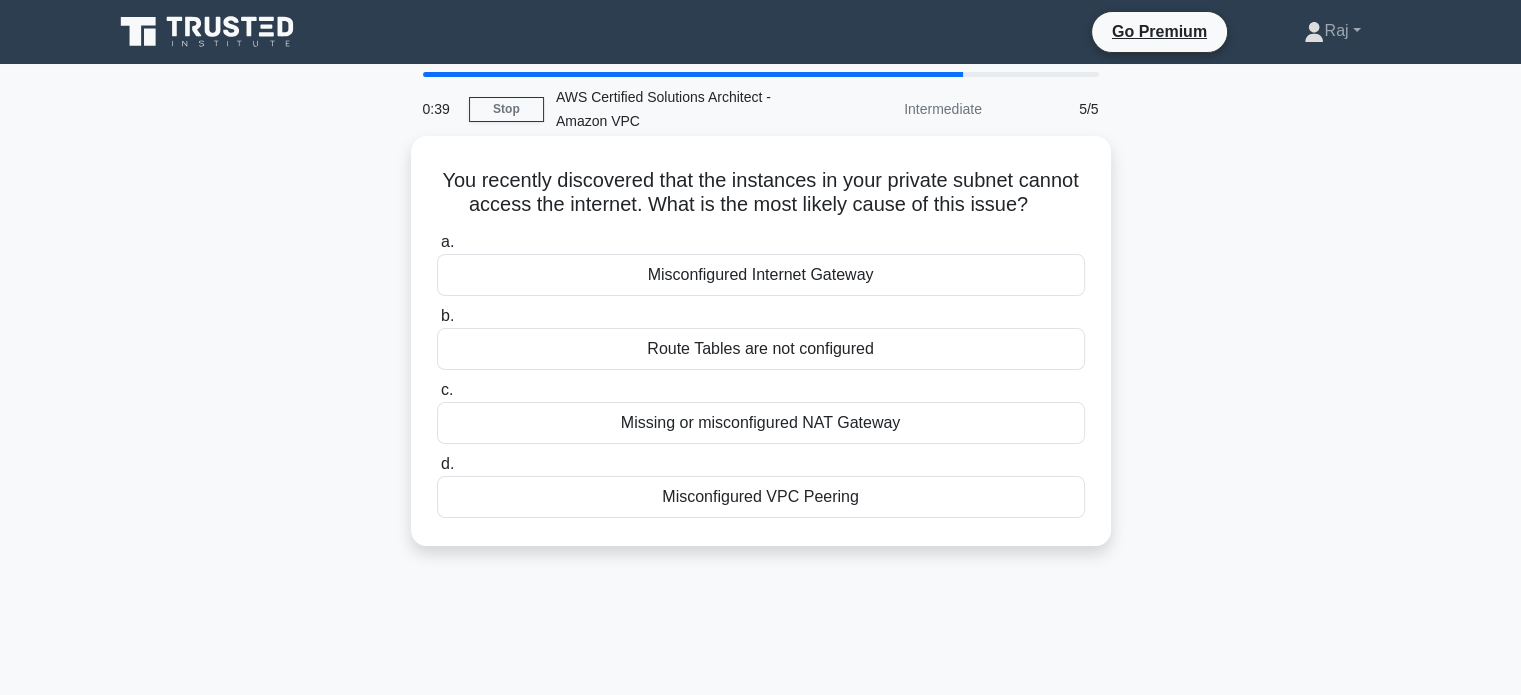 click on "Route Tables are not configured" at bounding box center (761, 349) 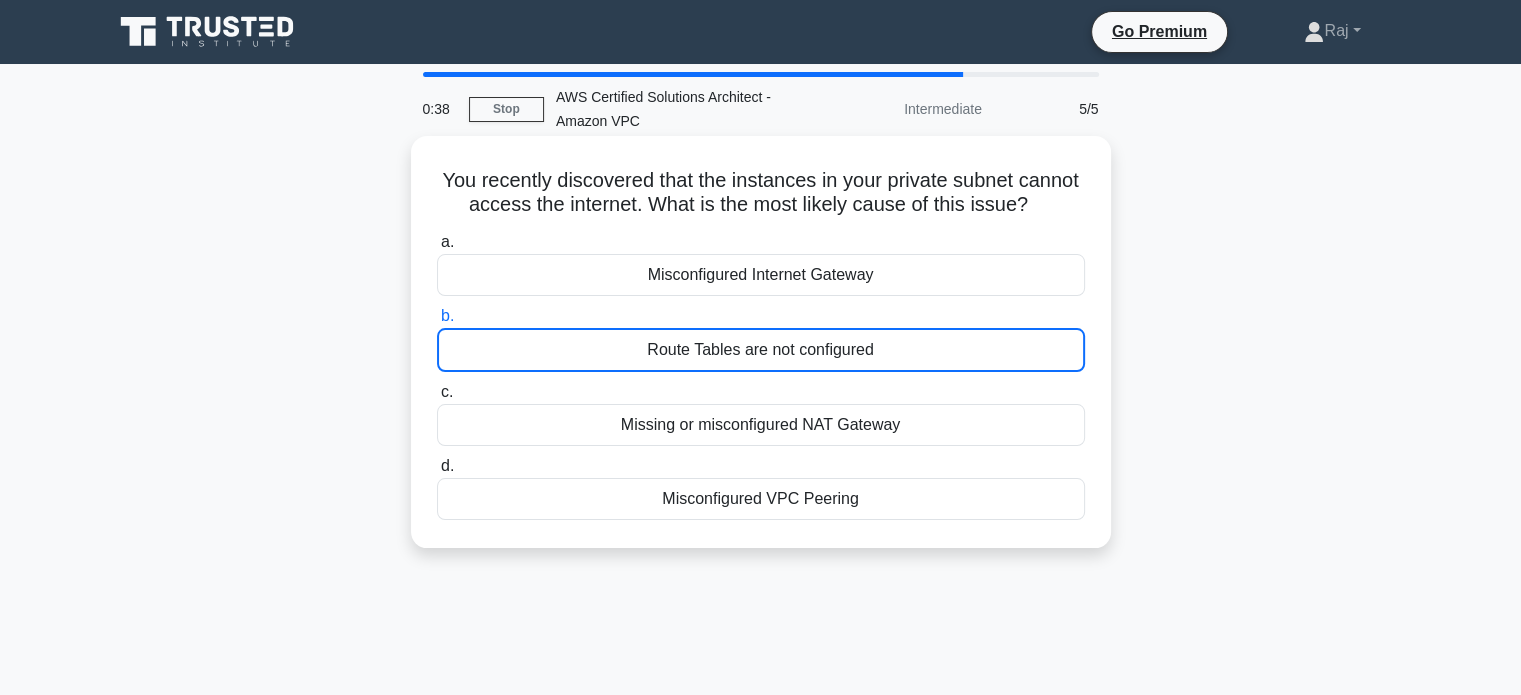 click on "Missing or misconfigured NAT Gateway" at bounding box center (761, 425) 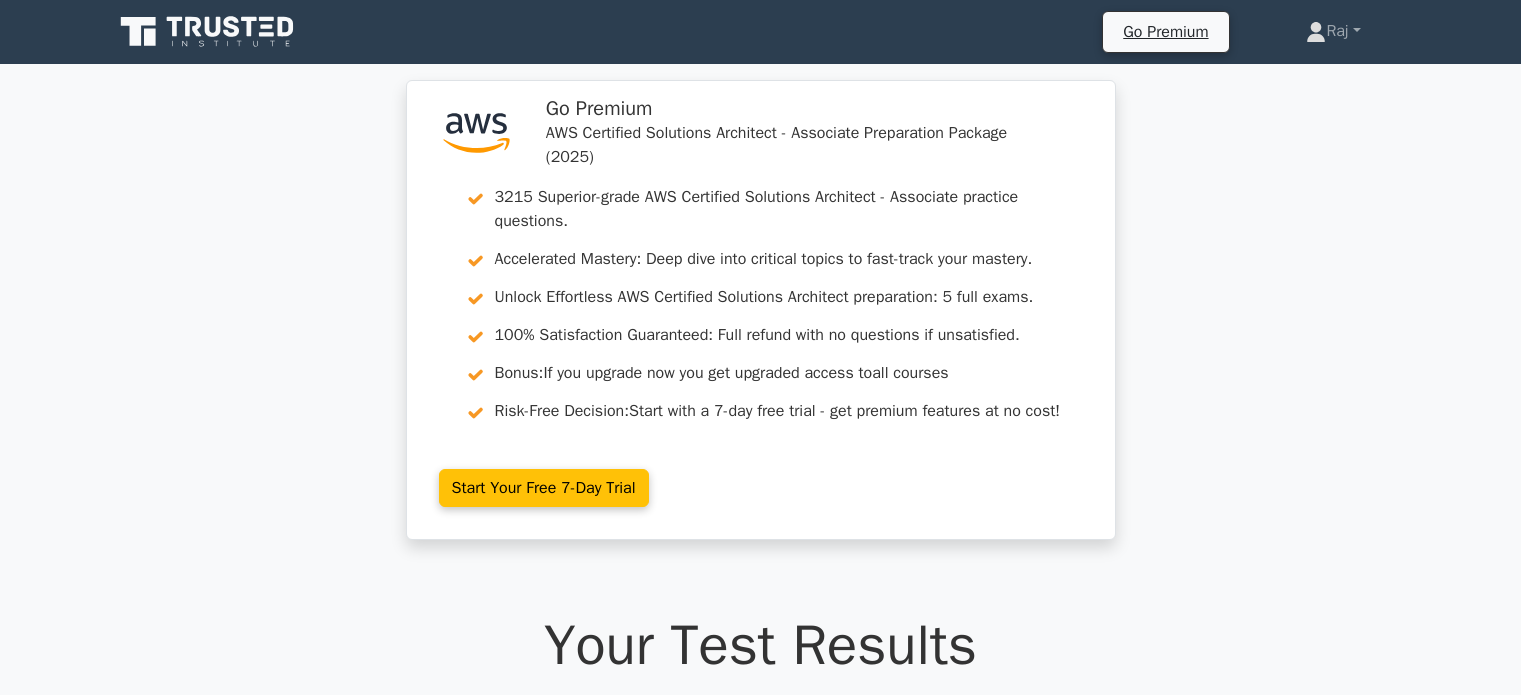 scroll, scrollTop: 0, scrollLeft: 0, axis: both 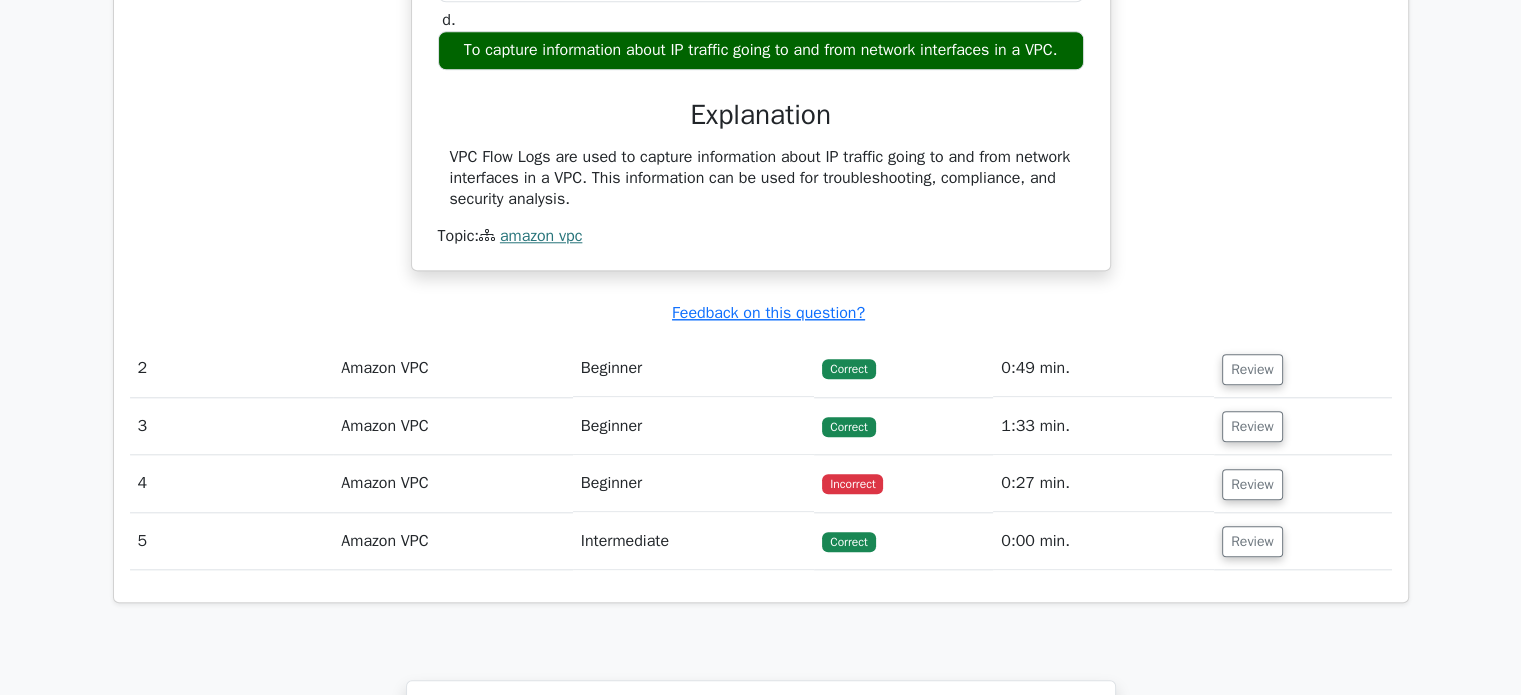 click on "Beginner" at bounding box center [694, 483] 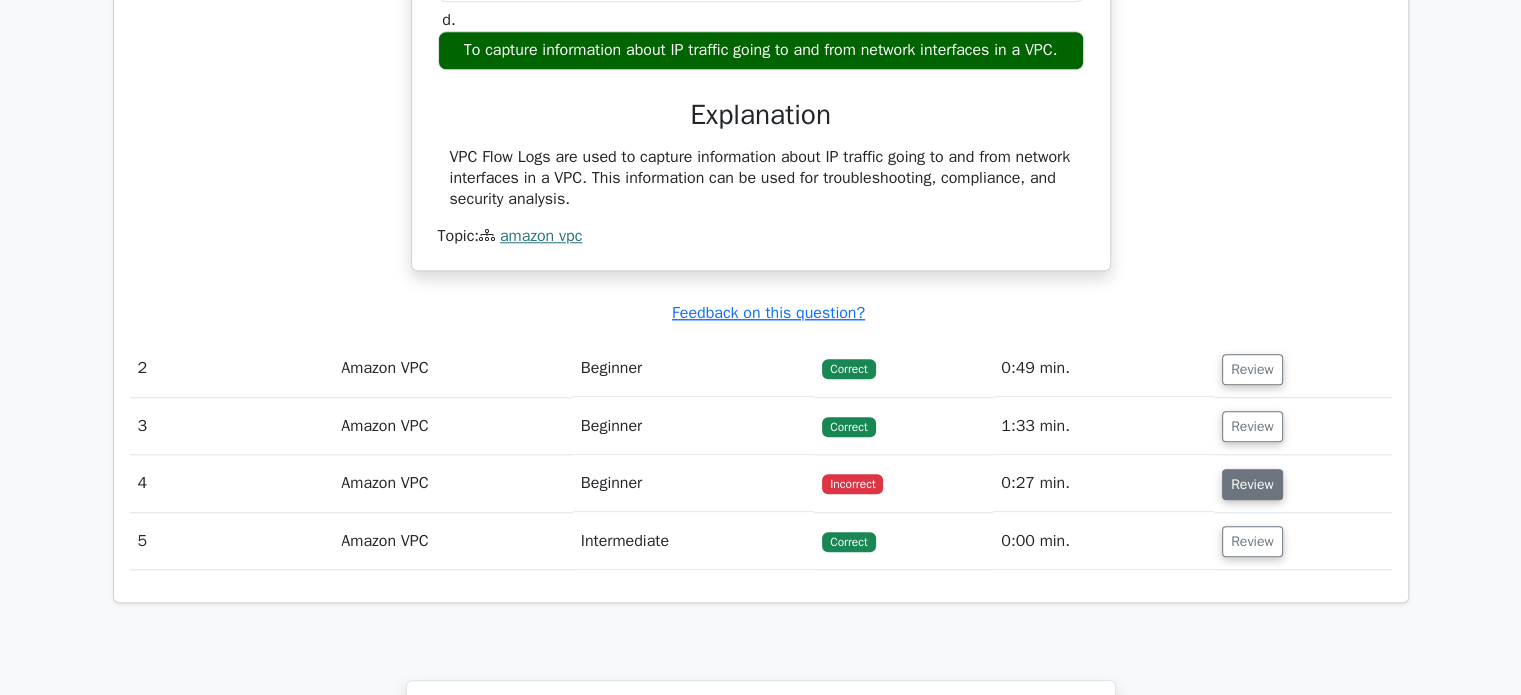click on "Review" at bounding box center [1252, 484] 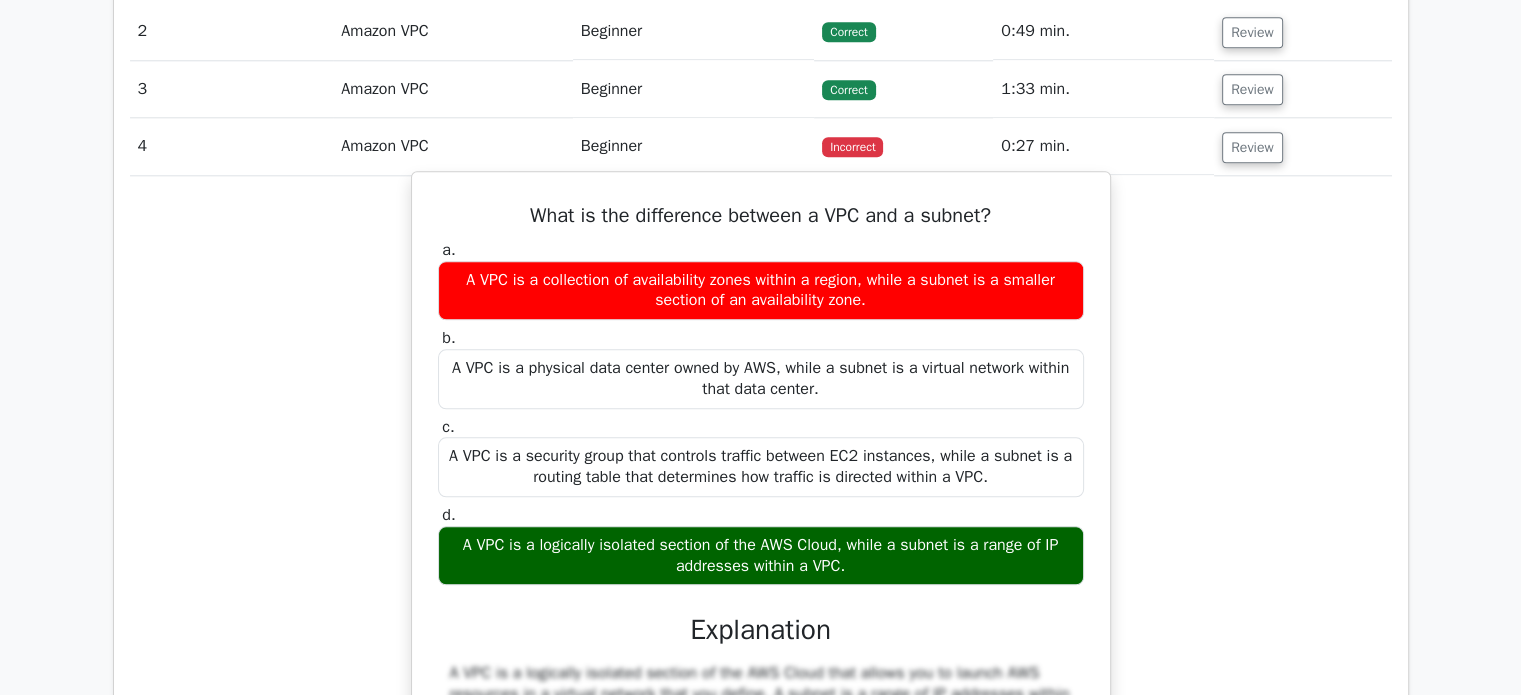 scroll, scrollTop: 2219, scrollLeft: 0, axis: vertical 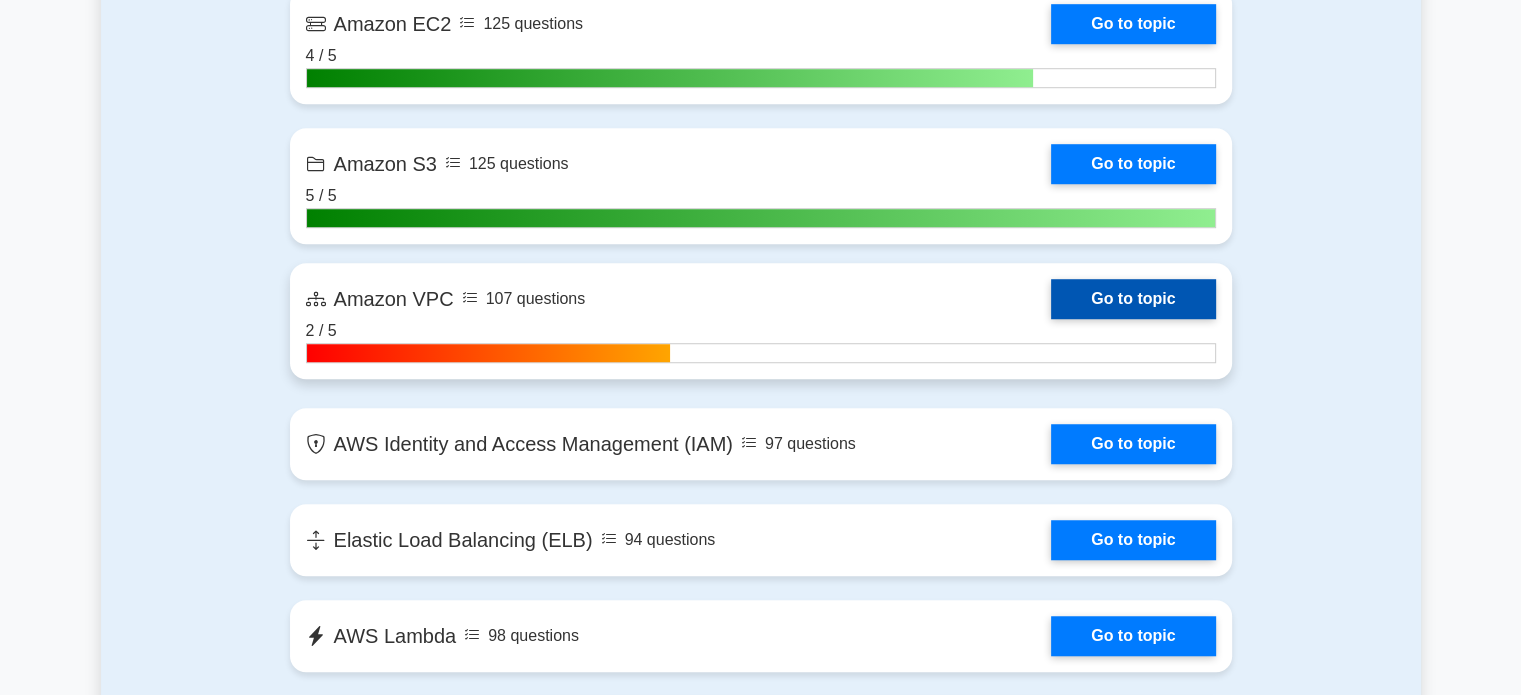 click on "Go to topic" at bounding box center [1133, 299] 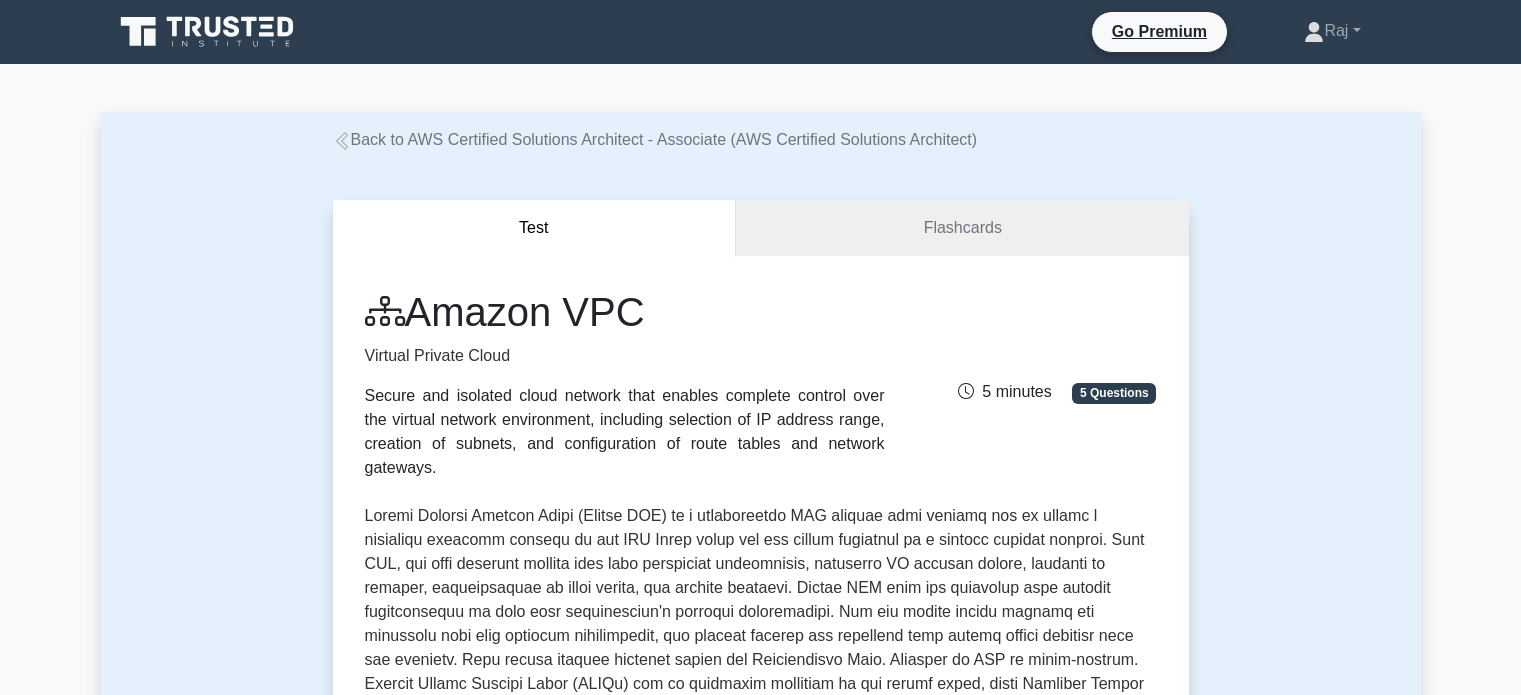 scroll, scrollTop: 0, scrollLeft: 0, axis: both 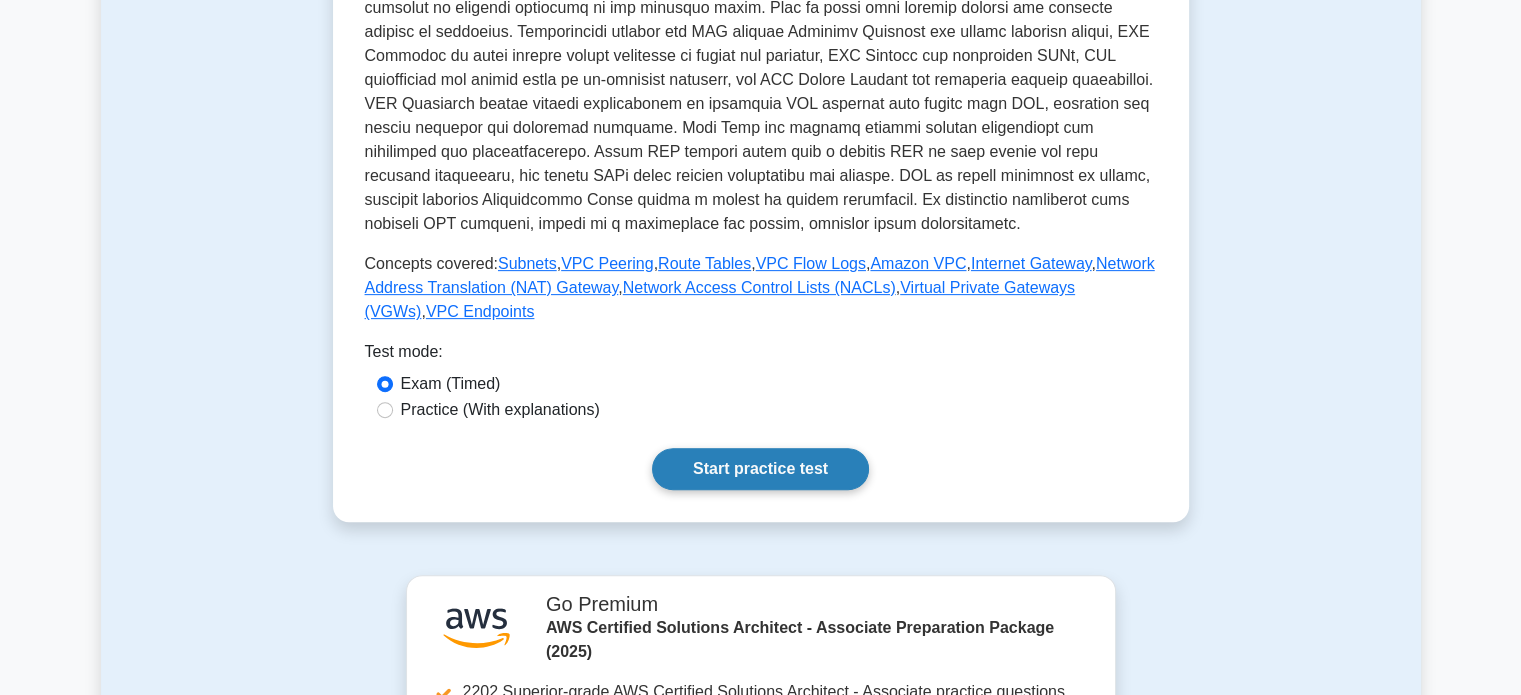 click on "Start practice test" at bounding box center (760, 469) 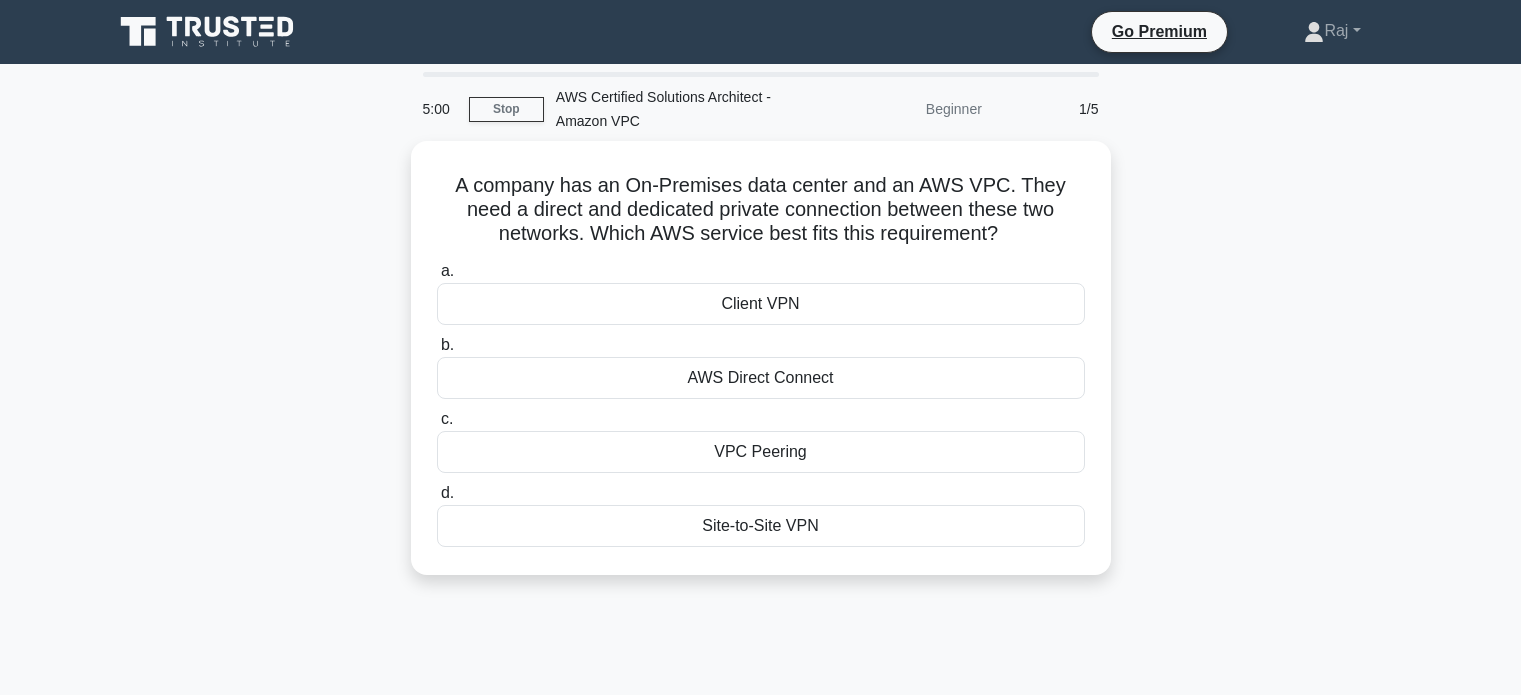 scroll, scrollTop: 0, scrollLeft: 0, axis: both 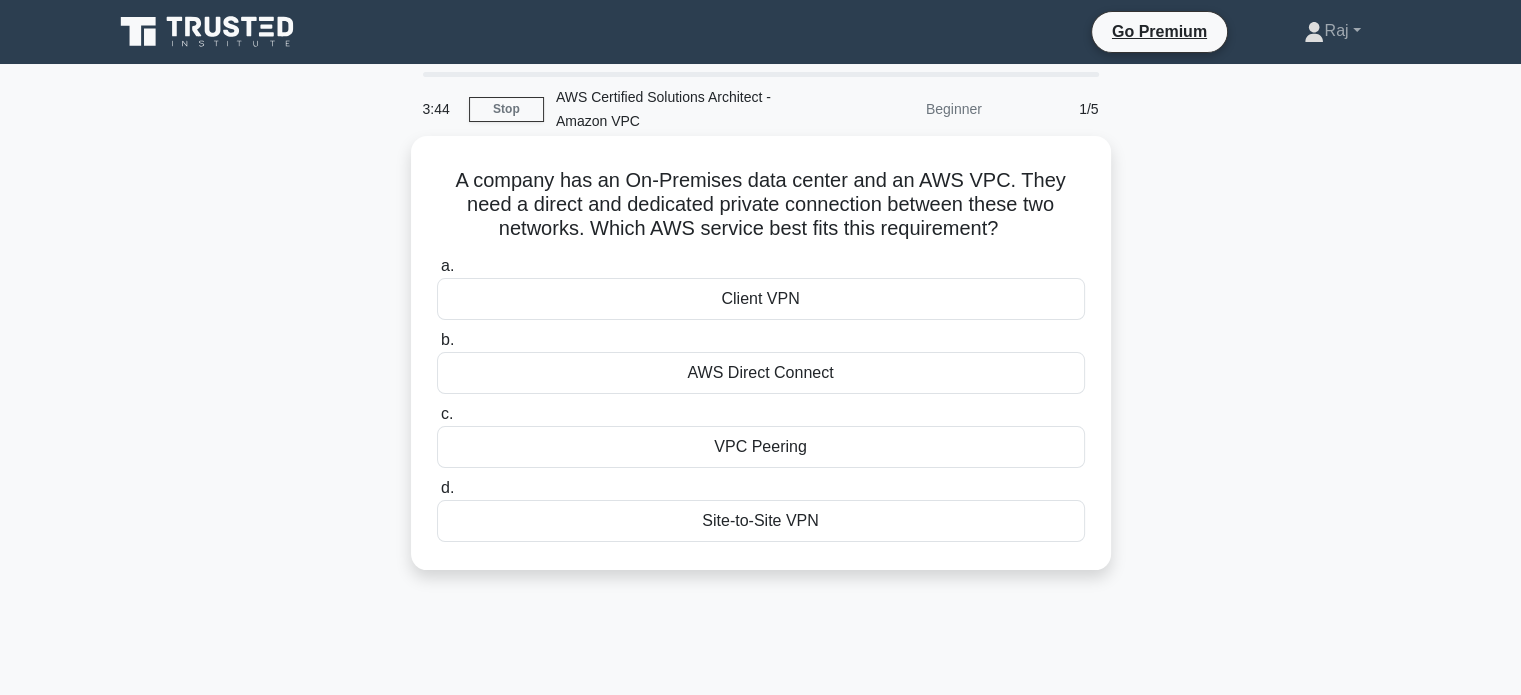 click on "AWS Direct Connect" at bounding box center (761, 373) 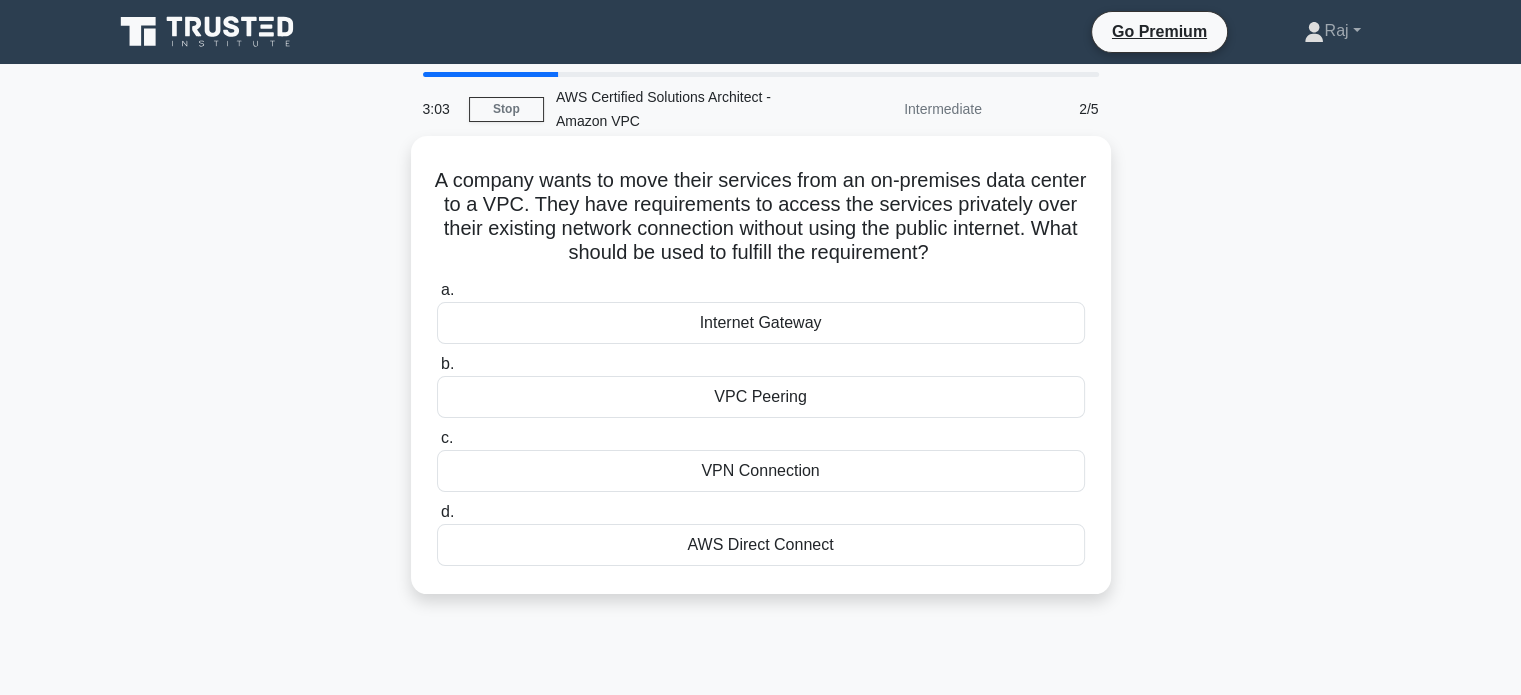 click on "AWS Direct Connect" at bounding box center (761, 545) 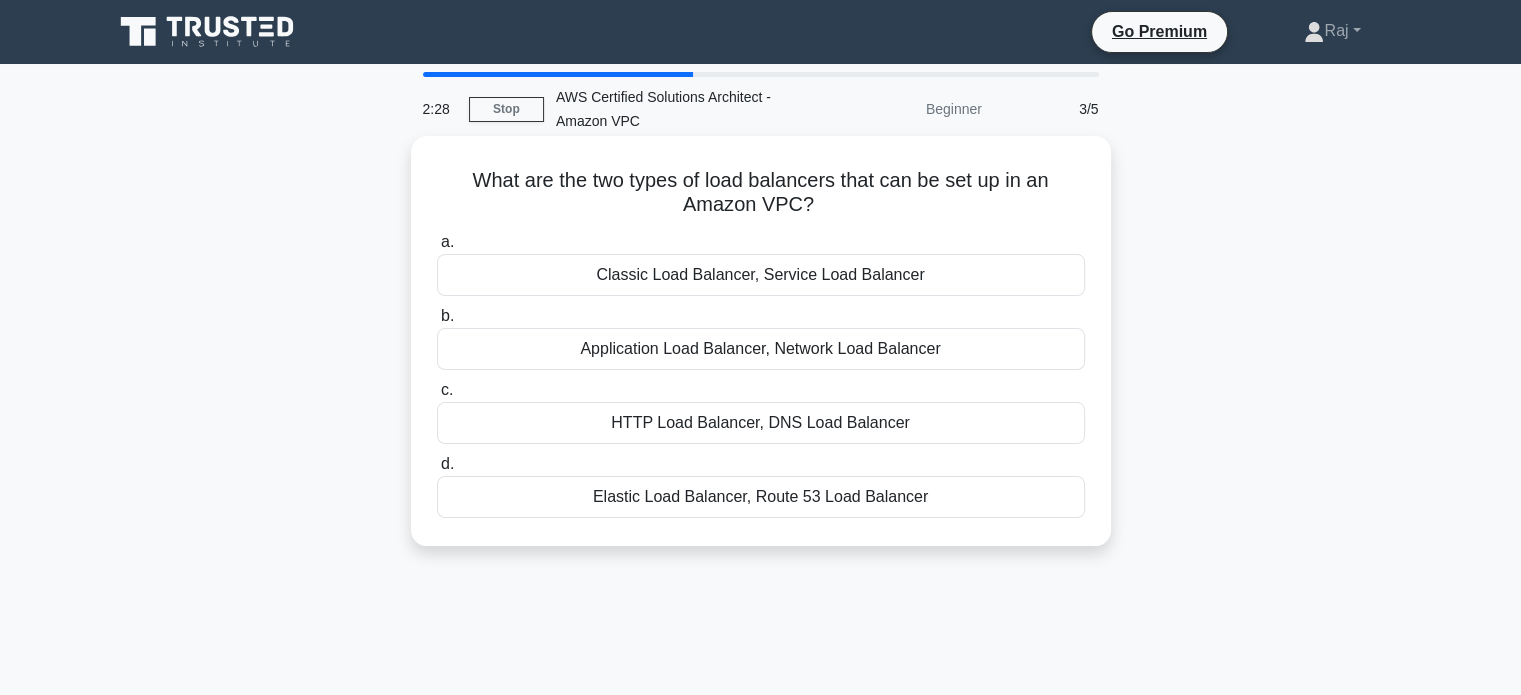 click on "Application Load Balancer, Network Load Balancer" at bounding box center [761, 349] 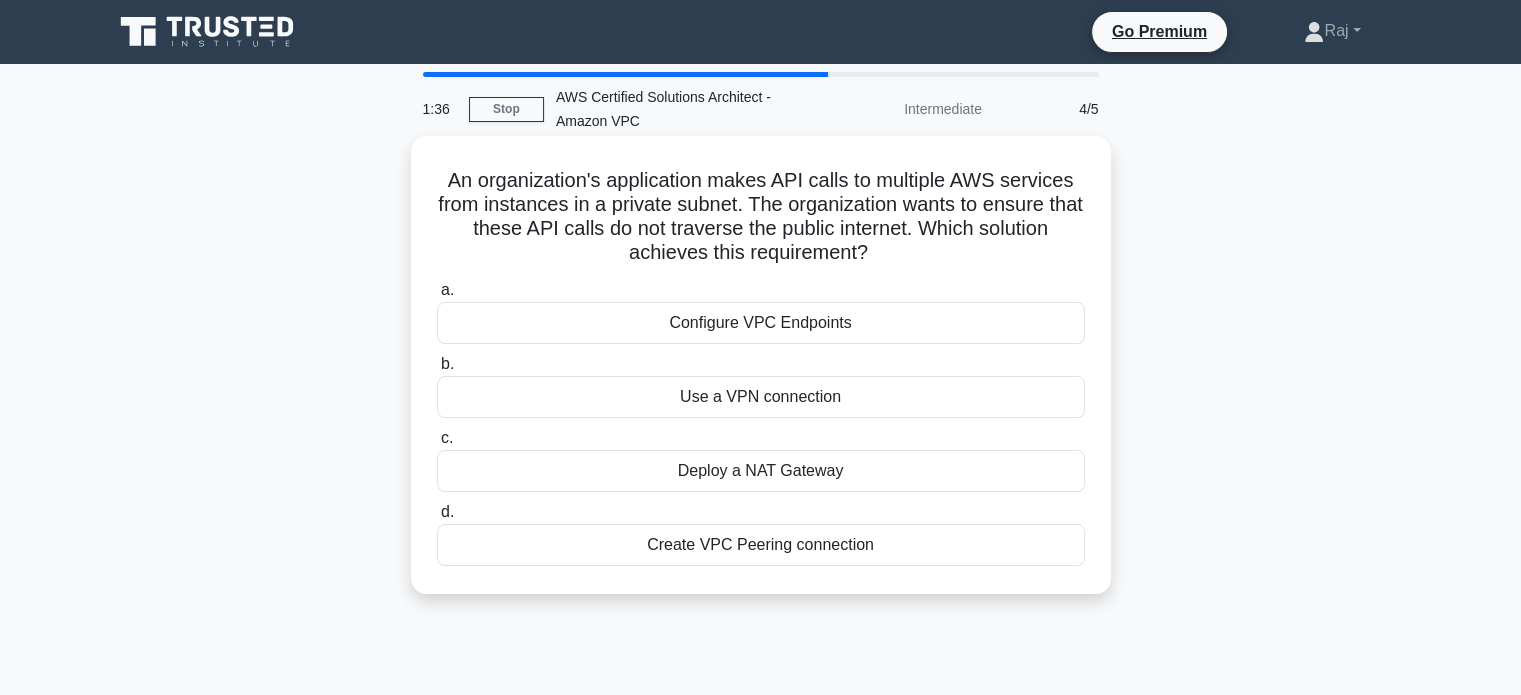 click on "Deploy a NAT Gateway" at bounding box center (761, 471) 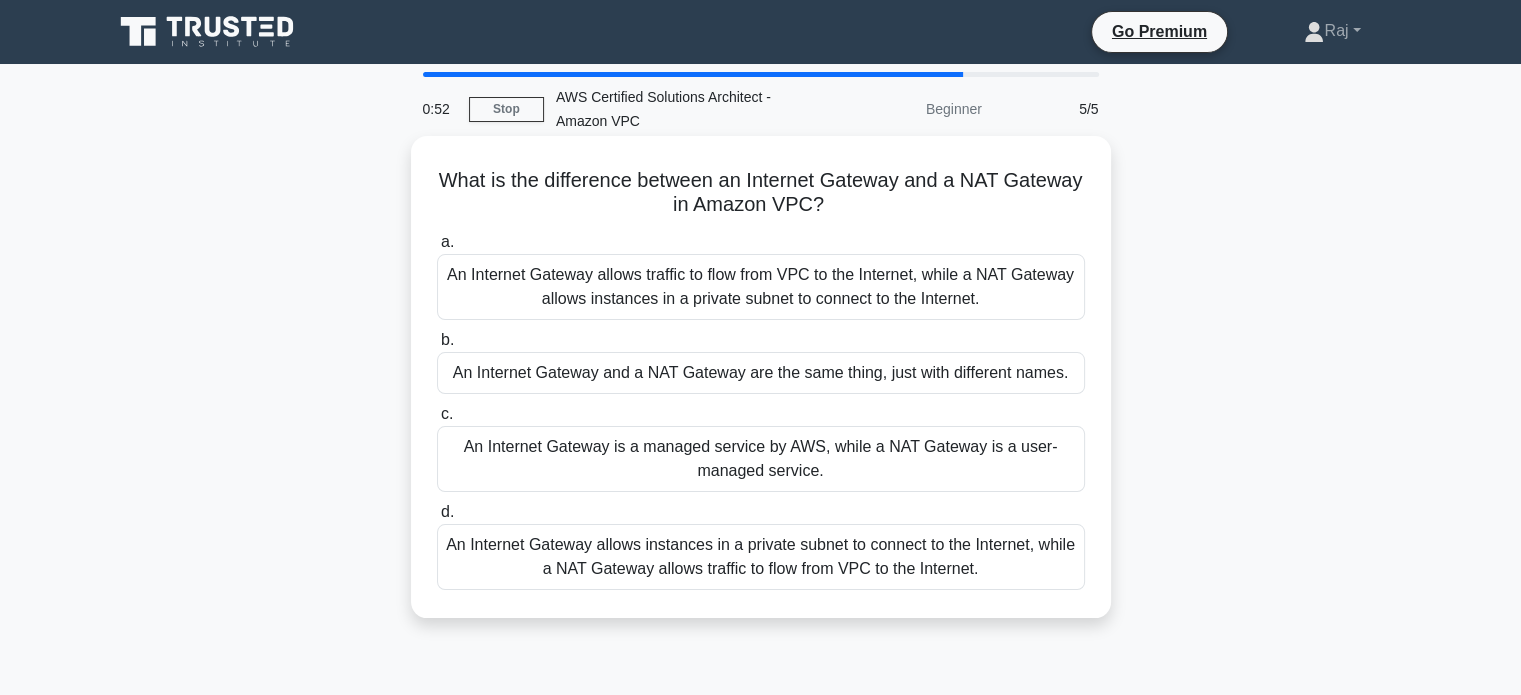 click on "An Internet Gateway allows traffic to flow from VPC to the Internet, while a NAT Gateway allows instances in a private subnet to connect to the Internet." at bounding box center [761, 287] 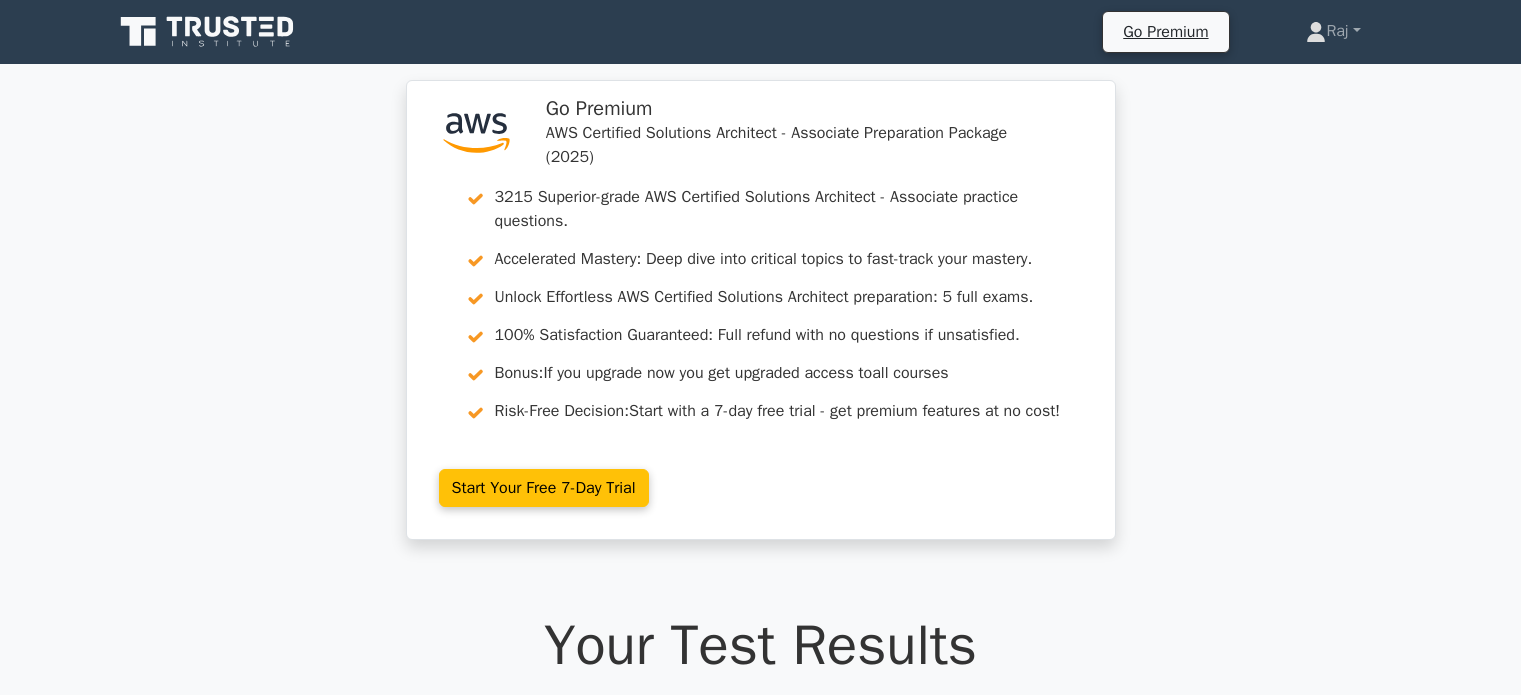 scroll, scrollTop: 0, scrollLeft: 0, axis: both 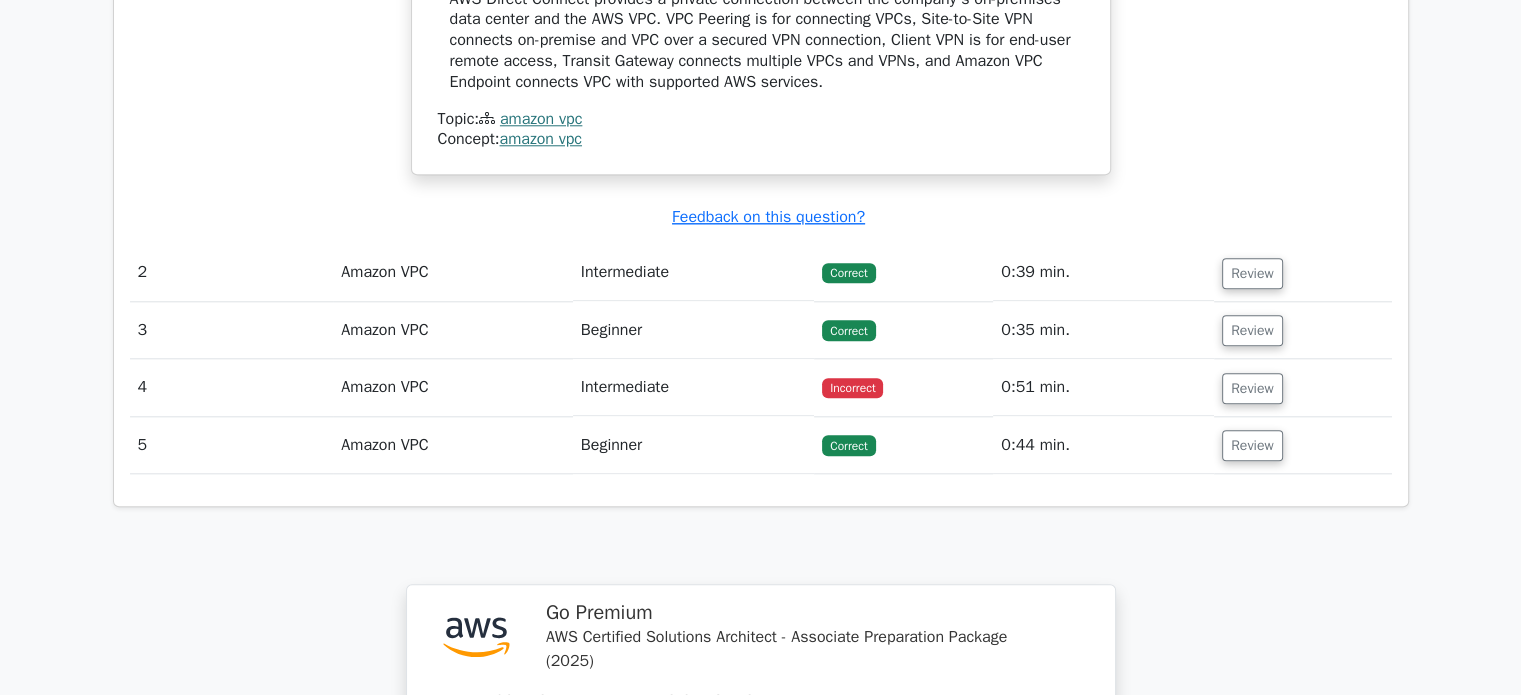click on "Incorrect" at bounding box center [903, 387] 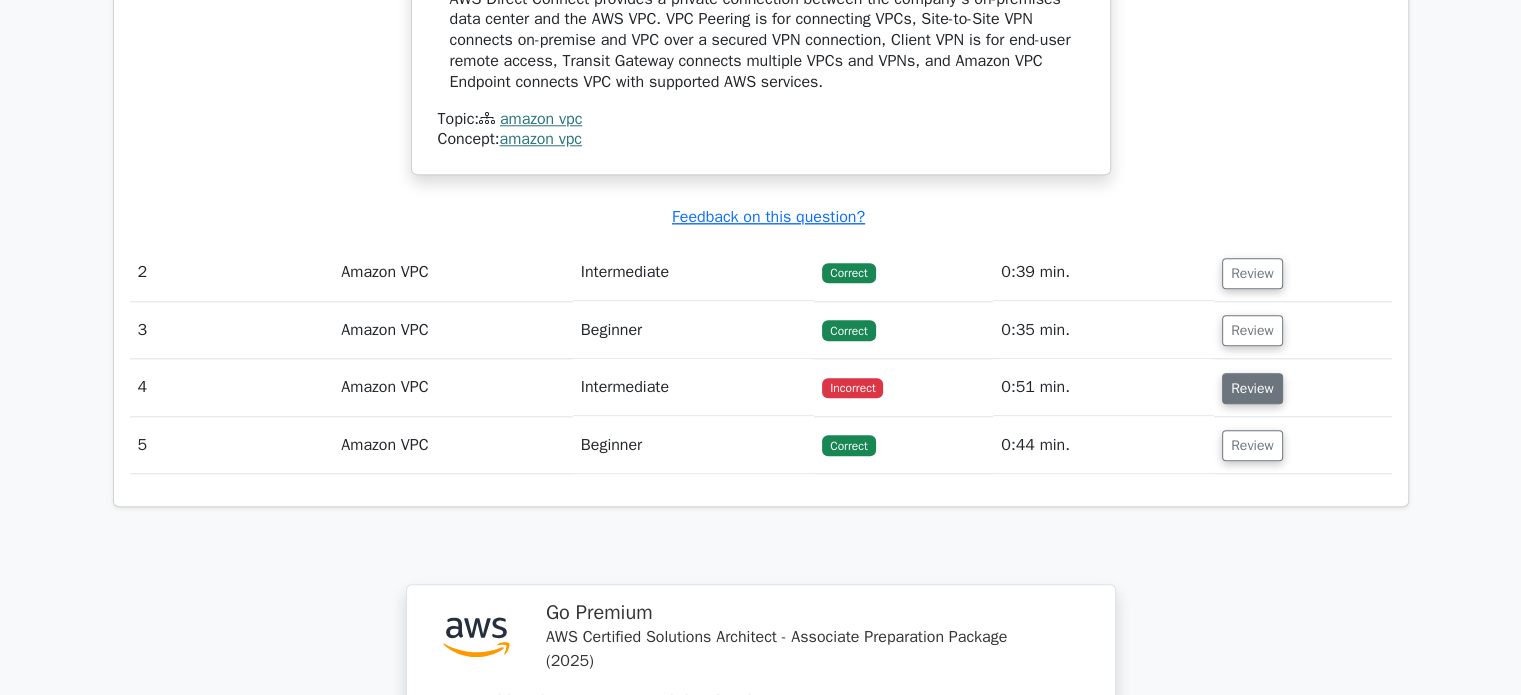 click on "Review" at bounding box center [1252, 388] 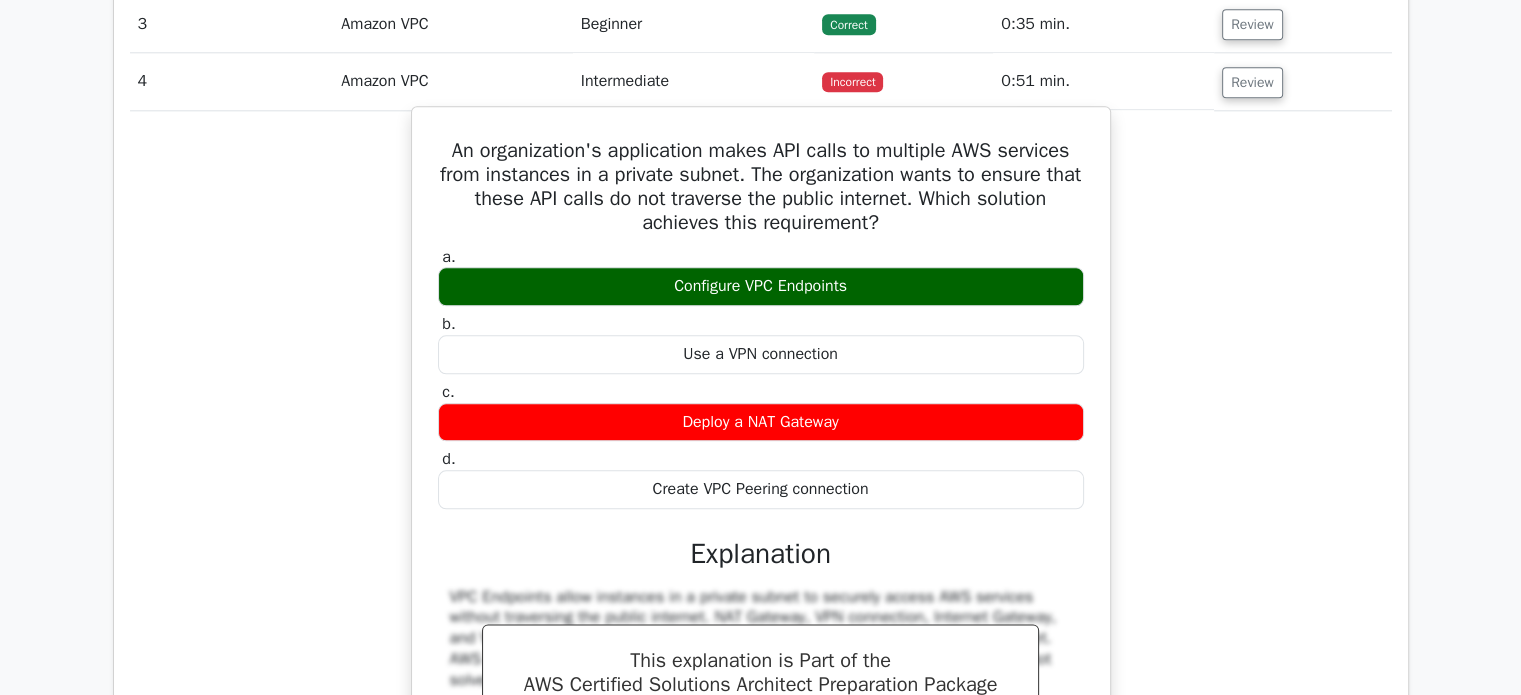 scroll, scrollTop: 2374, scrollLeft: 0, axis: vertical 